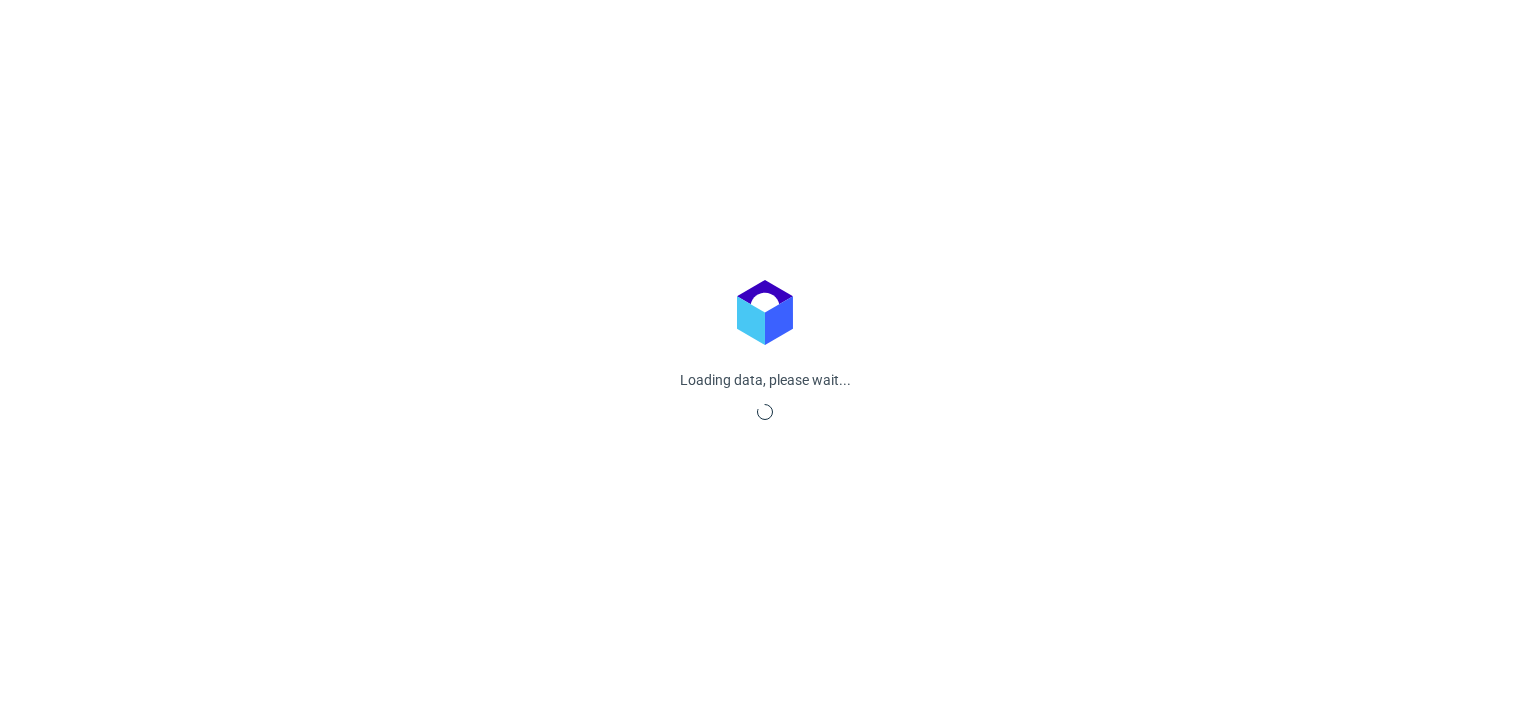 scroll, scrollTop: 0, scrollLeft: 0, axis: both 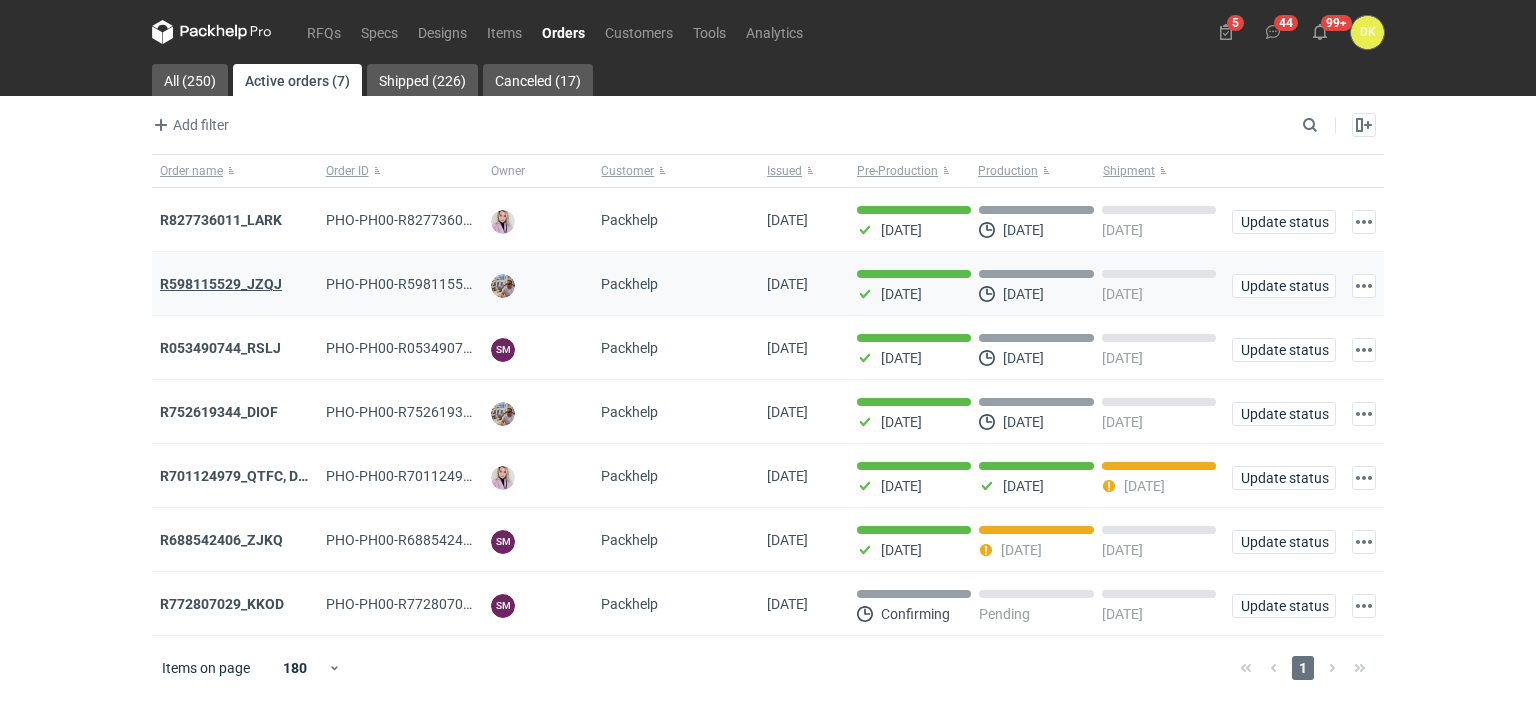 click on "R598115529_JZQJ" at bounding box center [221, 284] 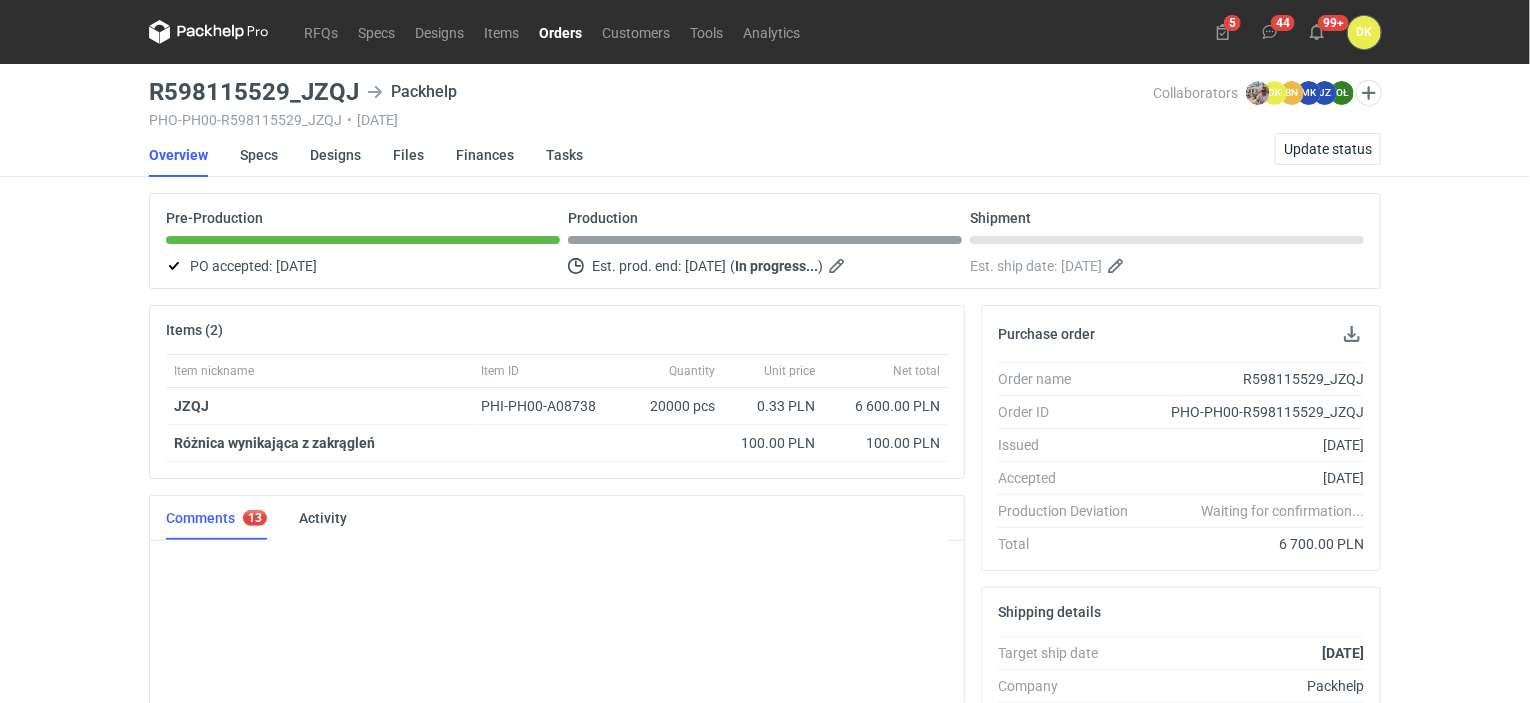 scroll, scrollTop: 81, scrollLeft: 0, axis: vertical 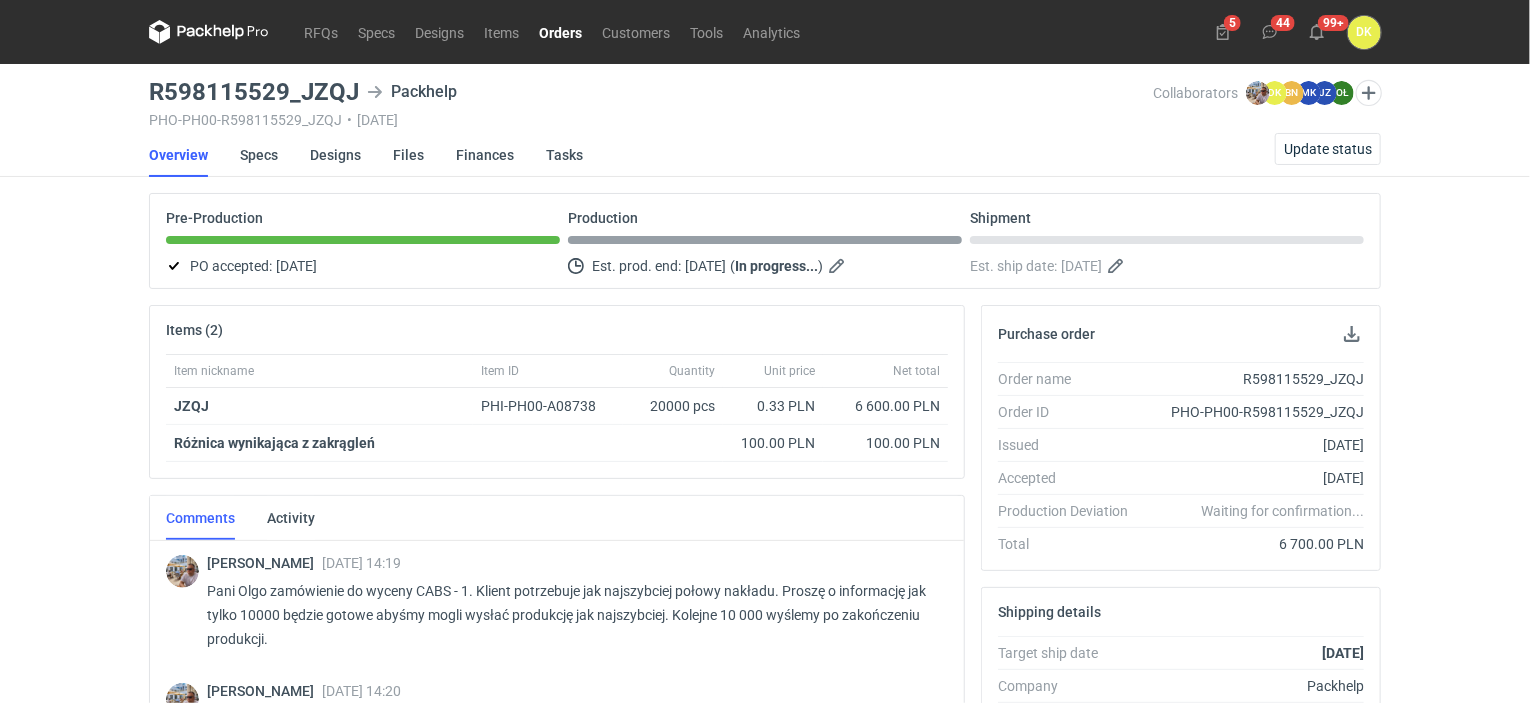 click on "Orders" at bounding box center (560, 32) 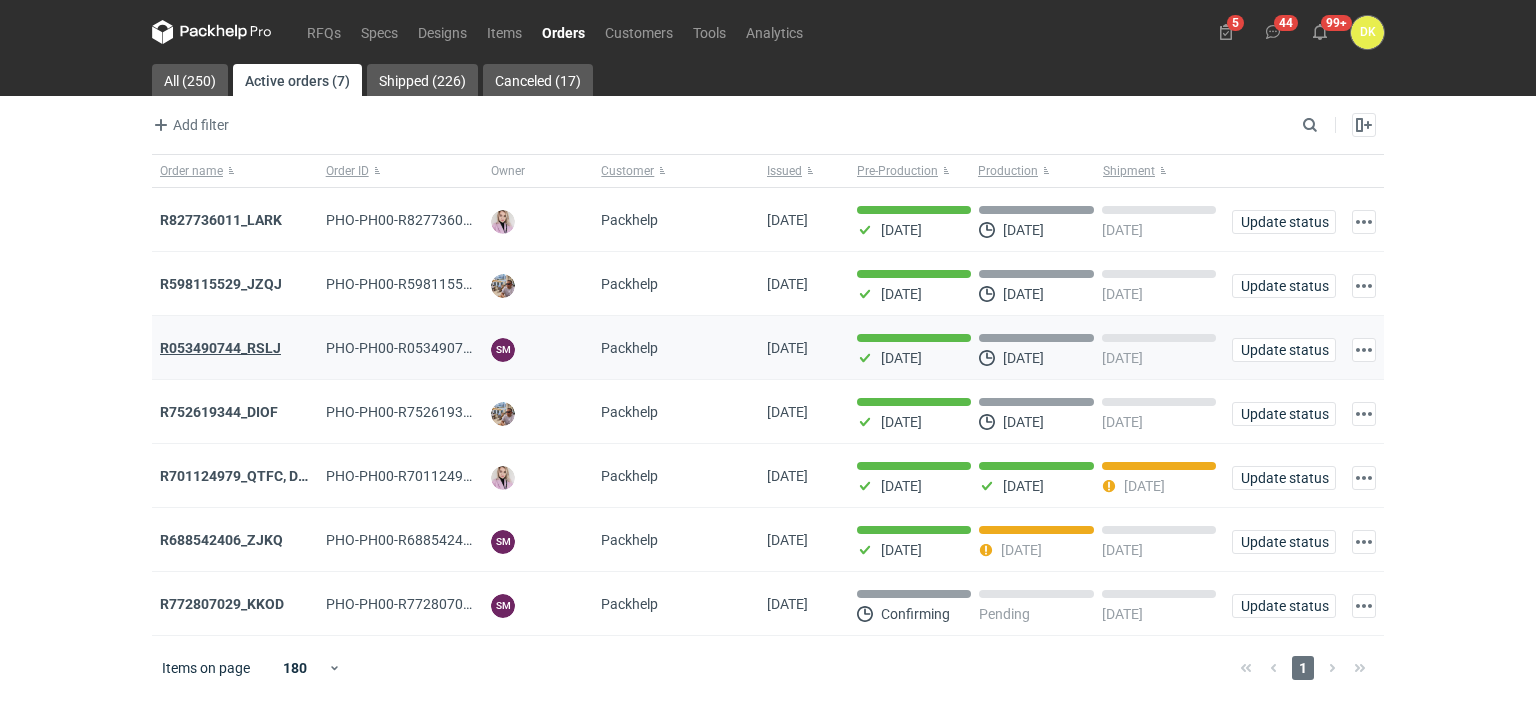 click on "R053490744_RSLJ" at bounding box center [220, 348] 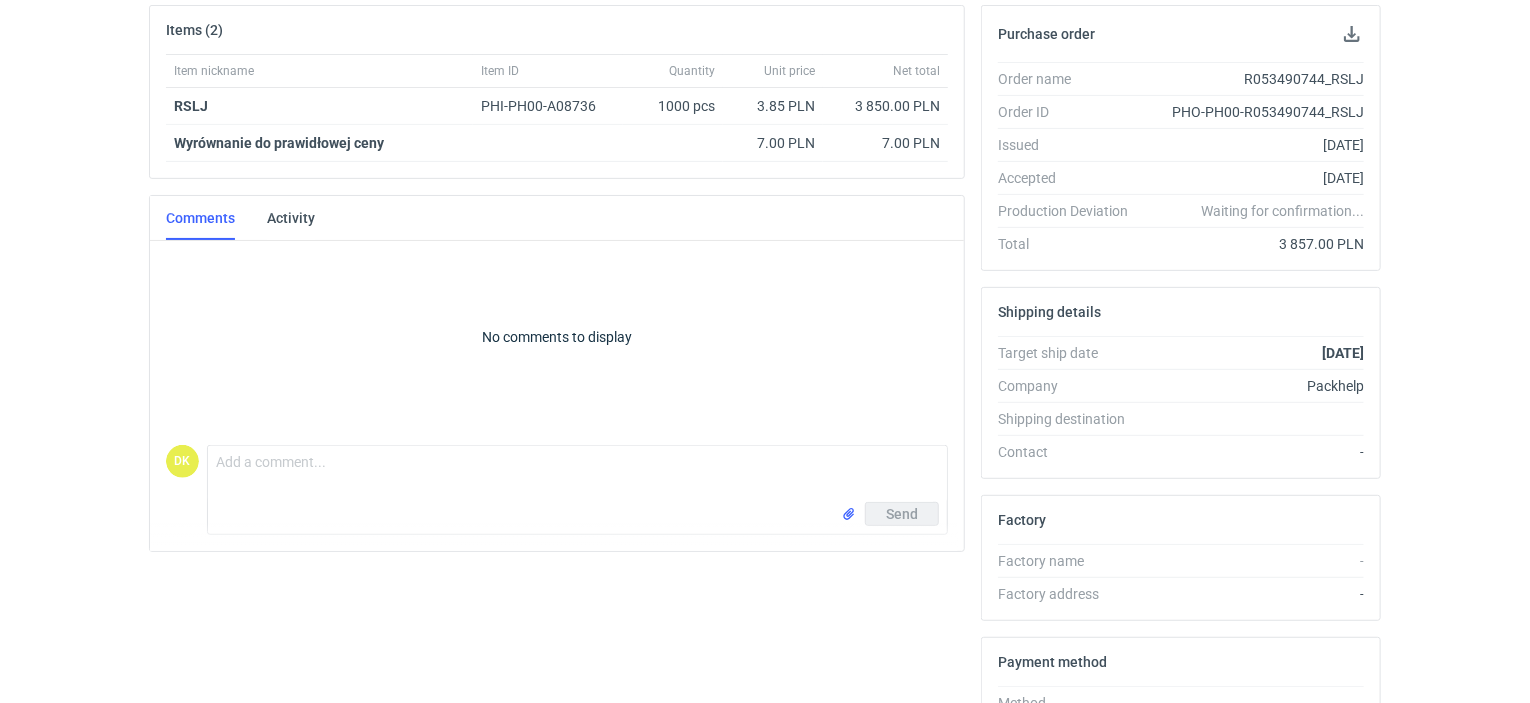 scroll, scrollTop: 100, scrollLeft: 0, axis: vertical 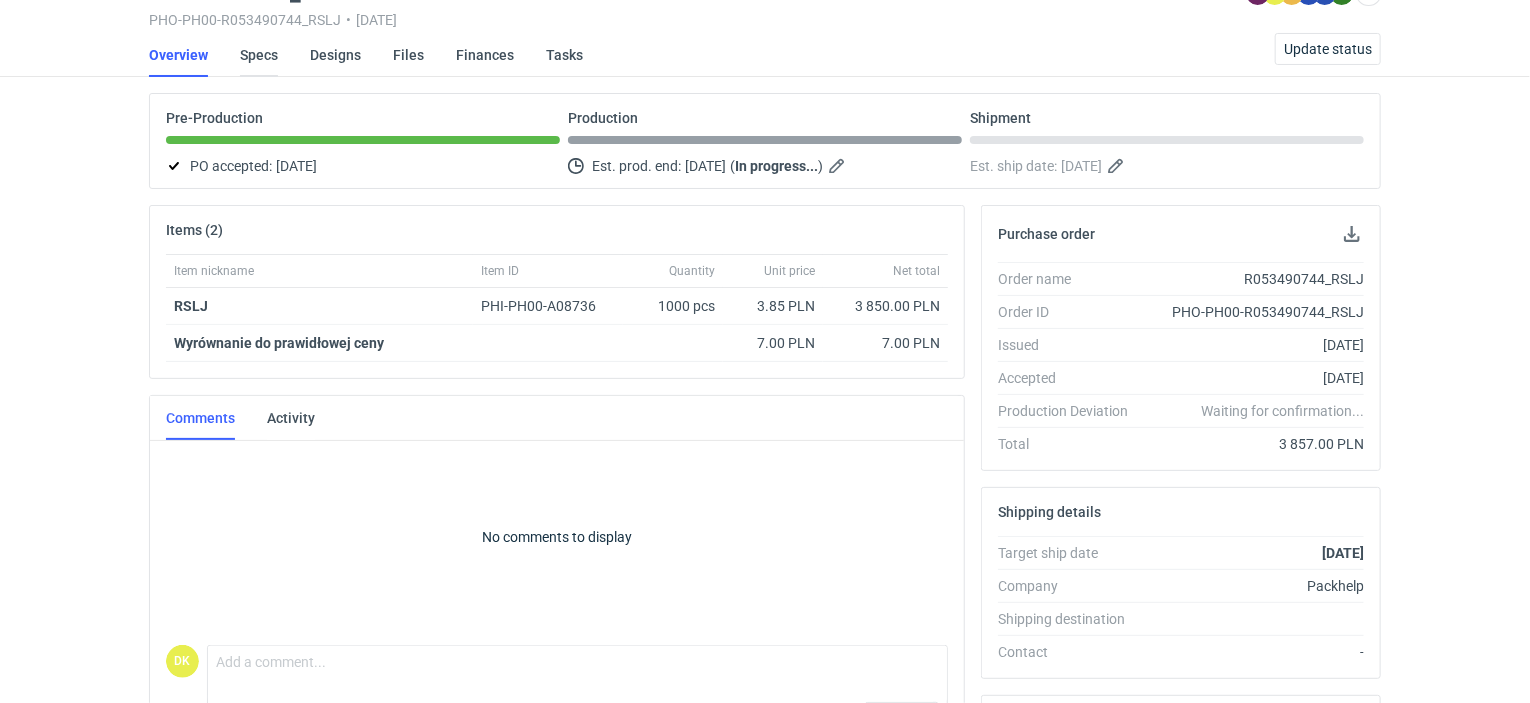 click on "Specs" at bounding box center (259, 55) 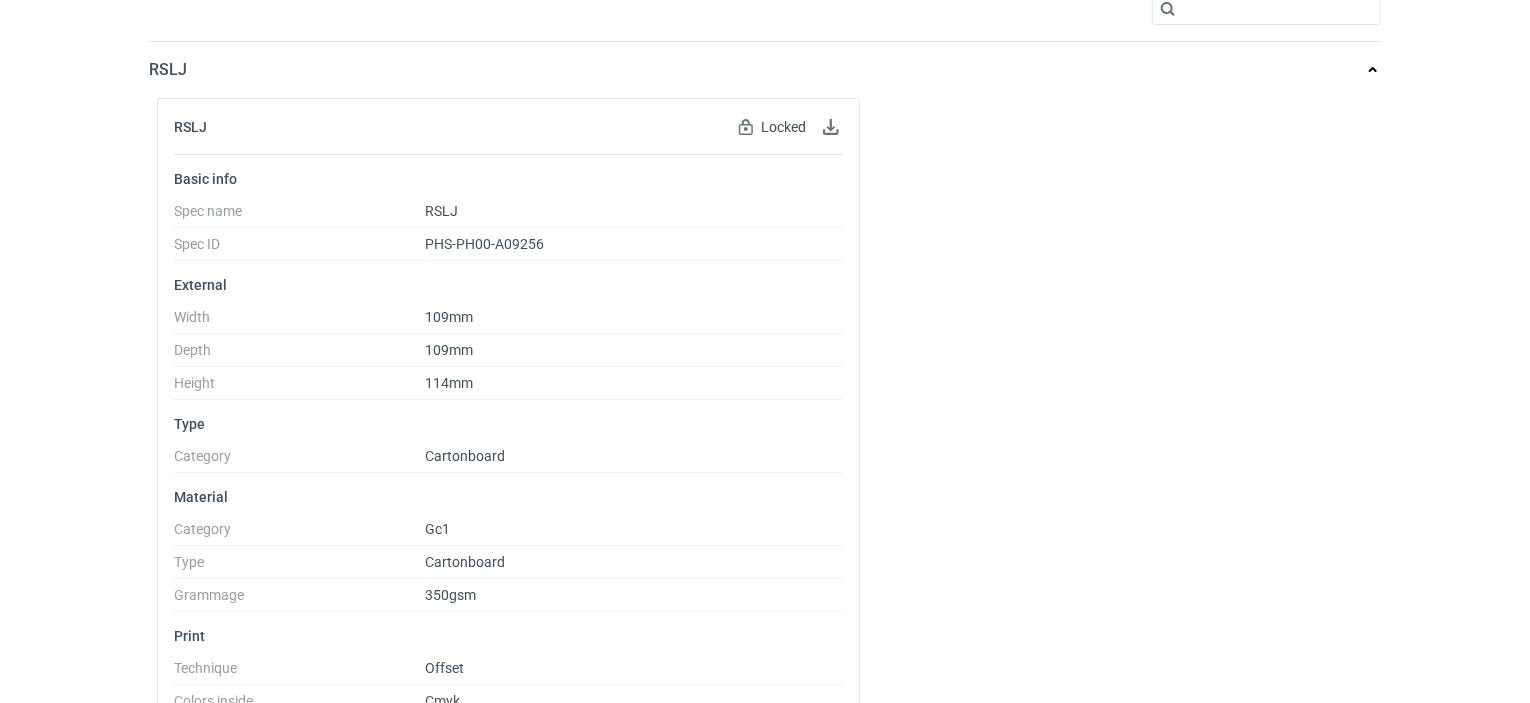 scroll, scrollTop: 0, scrollLeft: 0, axis: both 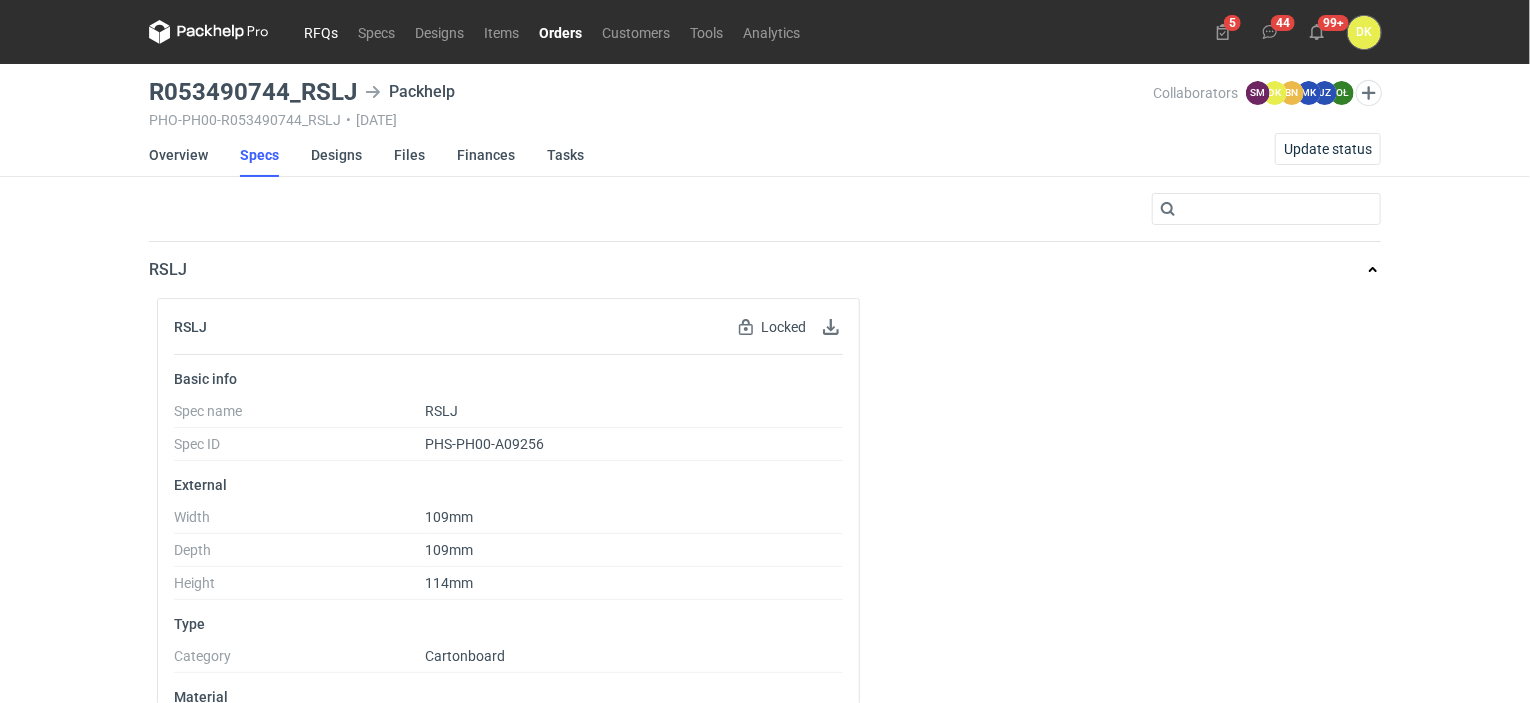 click on "RFQs" at bounding box center [321, 32] 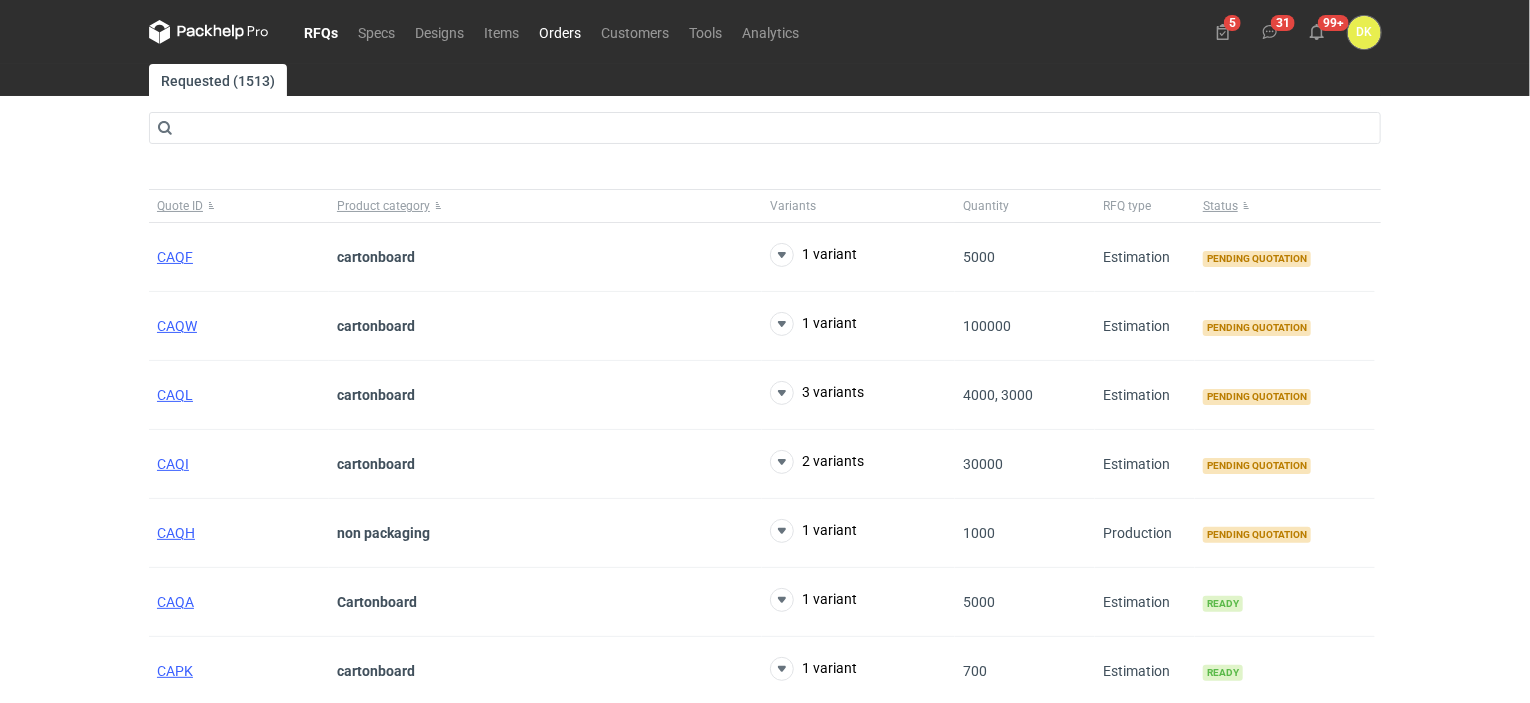 click on "Orders" at bounding box center [560, 32] 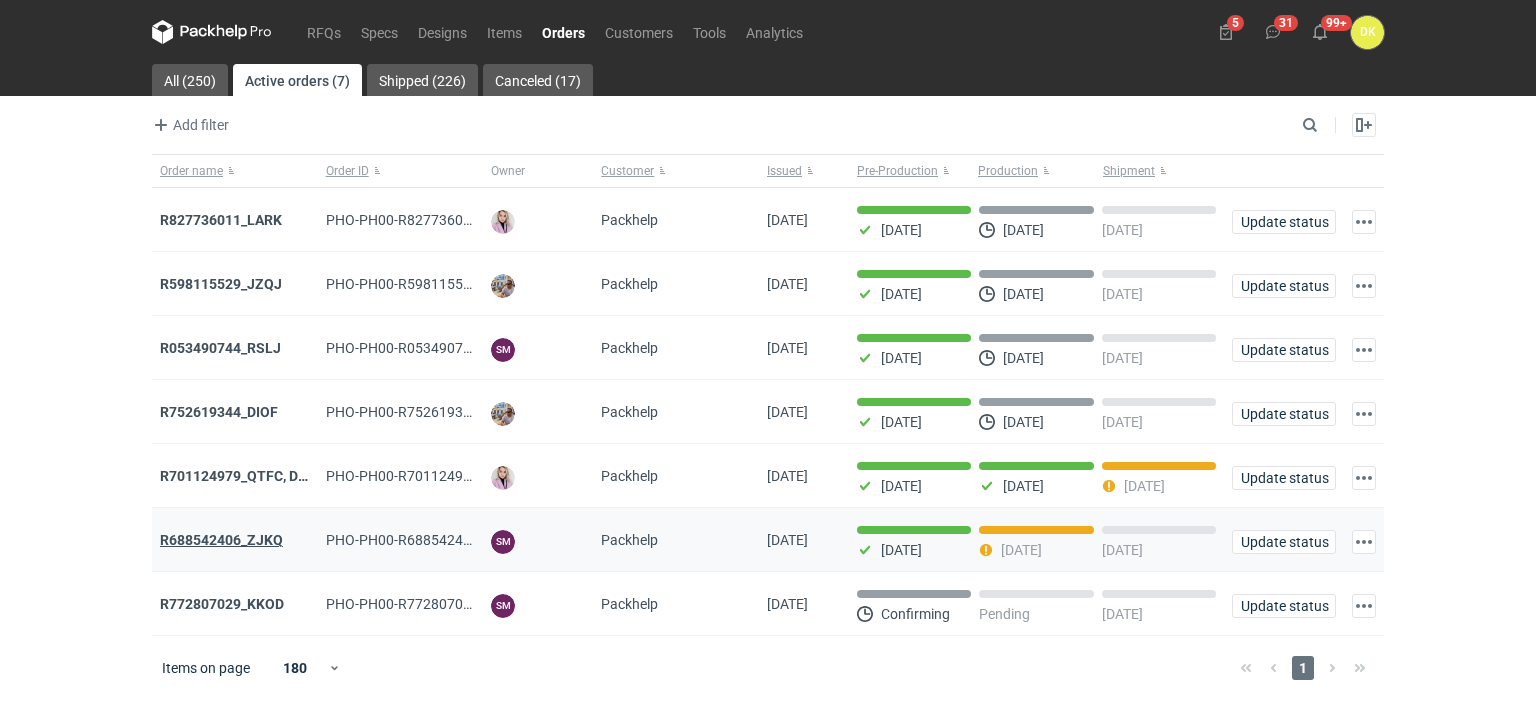 click on "R688542406_ZJKQ" at bounding box center [221, 540] 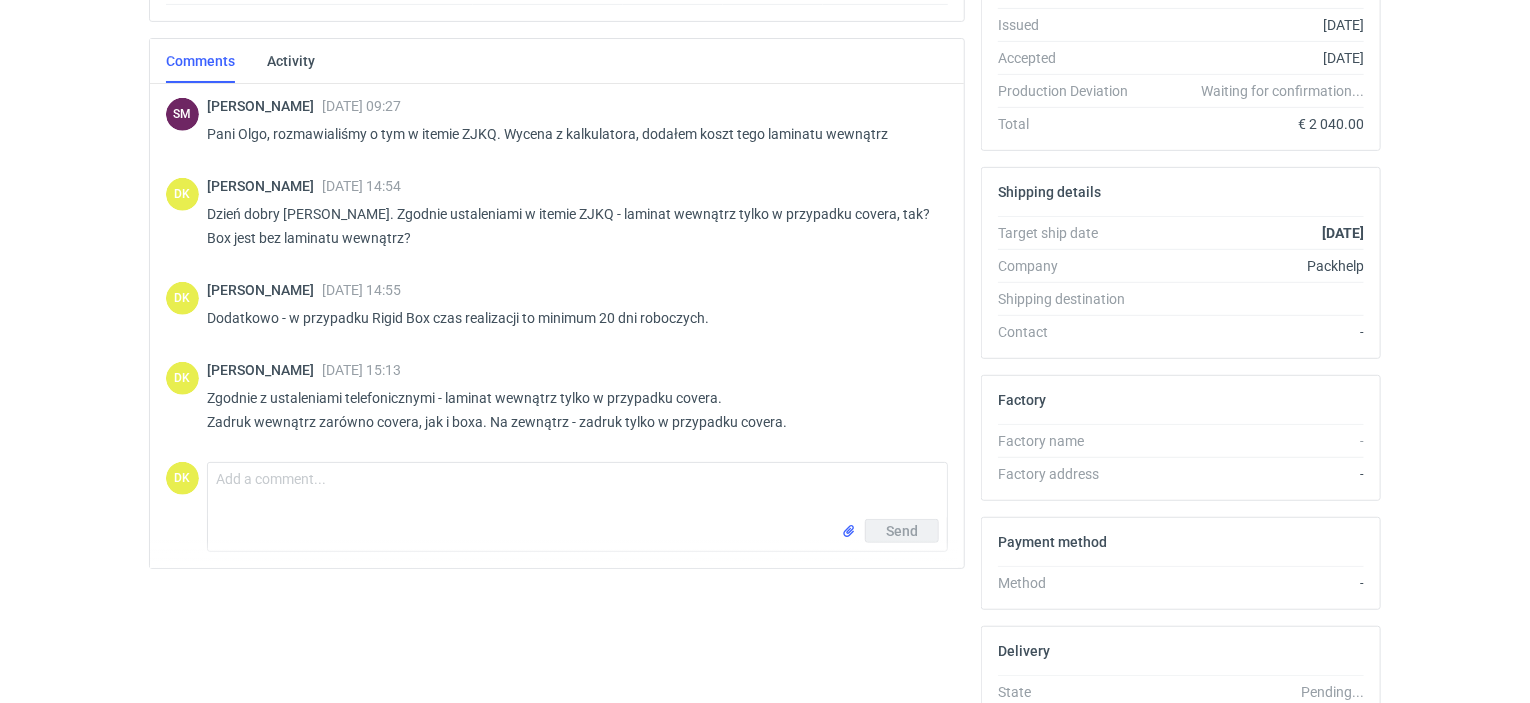 scroll, scrollTop: 276, scrollLeft: 0, axis: vertical 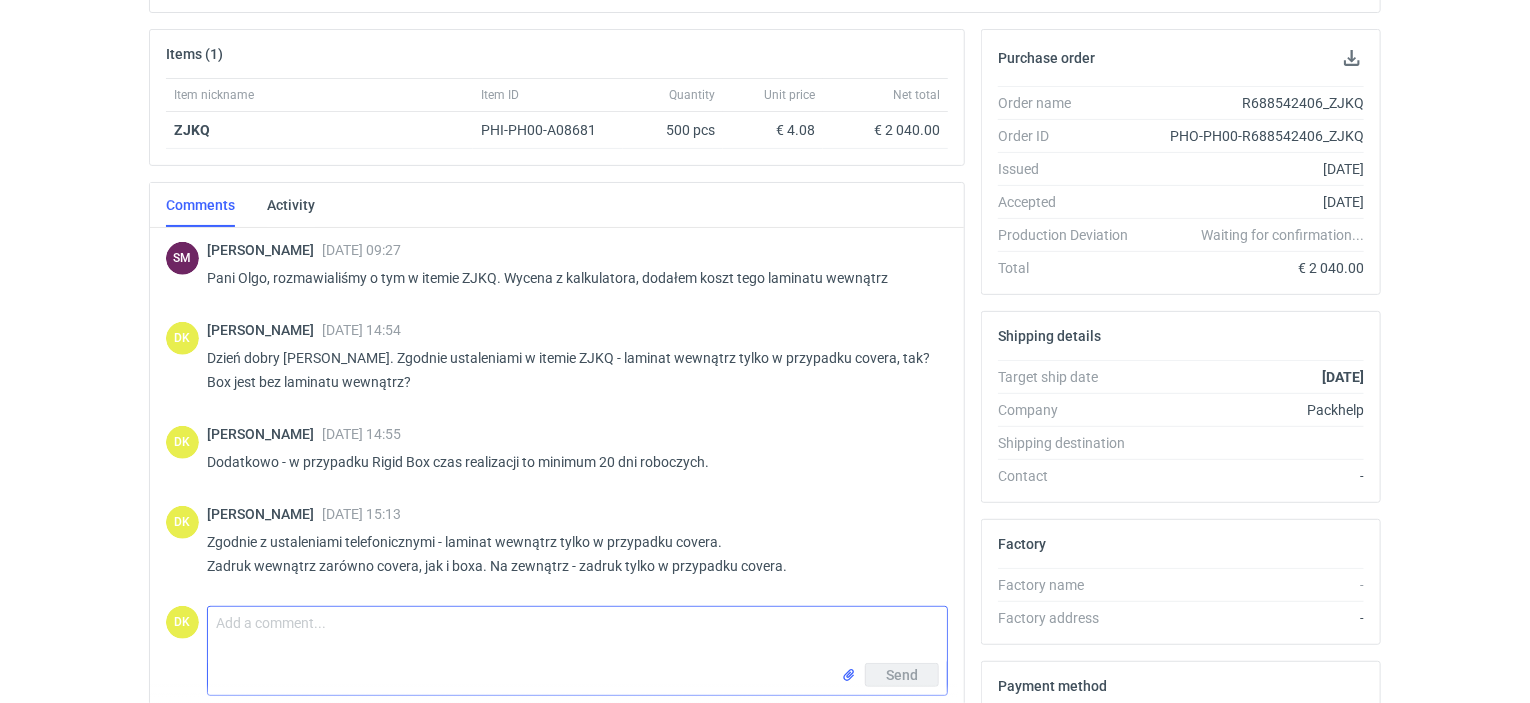 click on "Comment message" at bounding box center [577, 635] 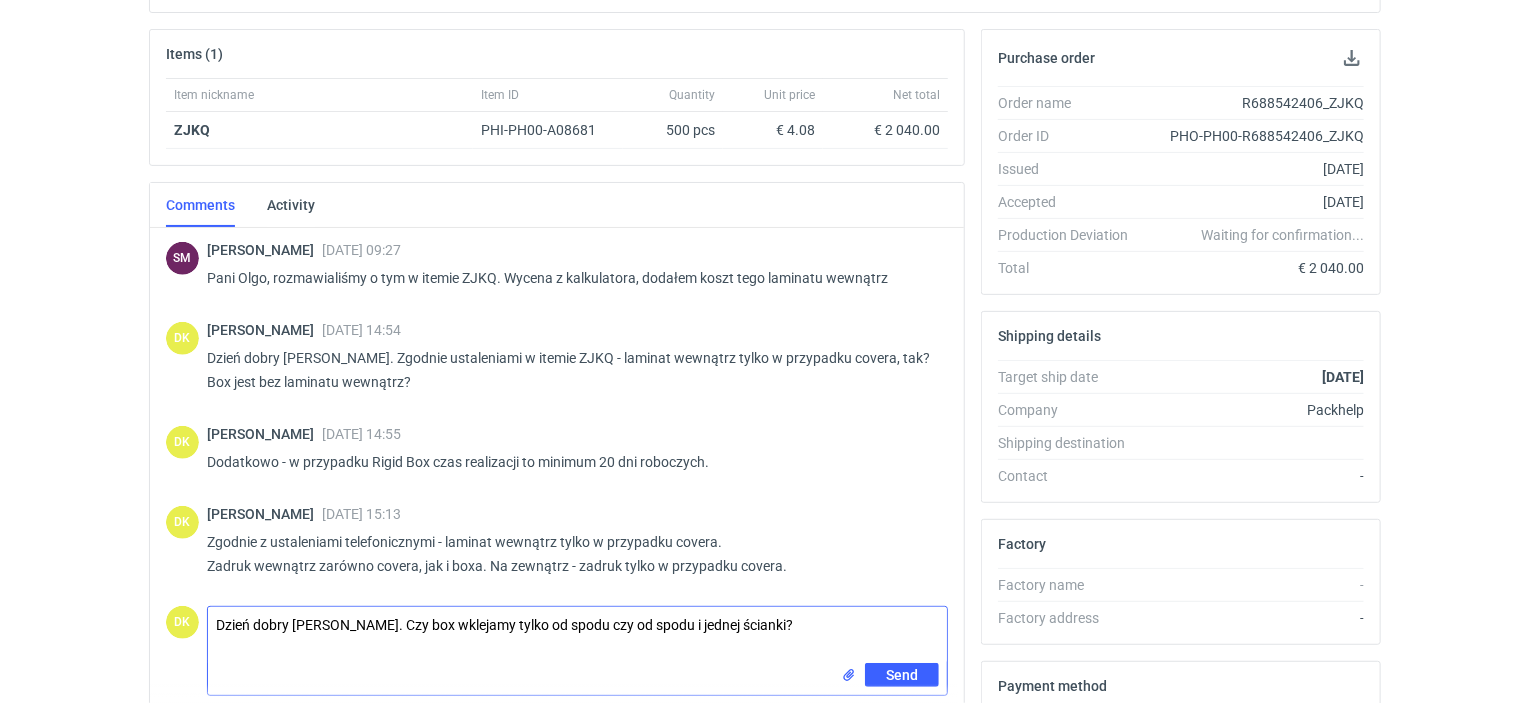 click on "Dzień dobry [PERSON_NAME]. Czy box wklejamy tylko od spodu czy od spodu i jednej ścianki?" at bounding box center (577, 635) 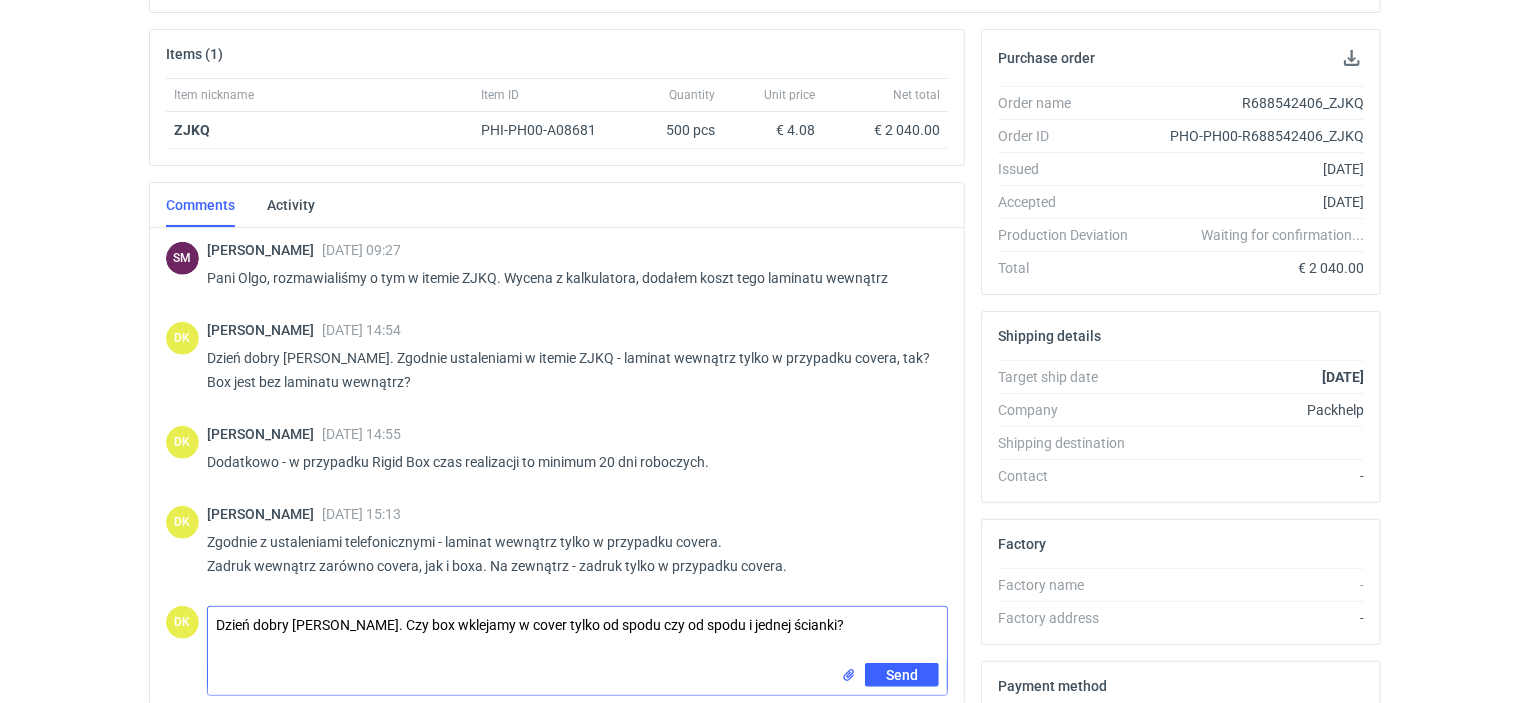 click on "Dzień dobry [PERSON_NAME]. Czy box wklejamy w cover tylko od spodu czy od spodu i jednej ścianki?" at bounding box center [577, 635] 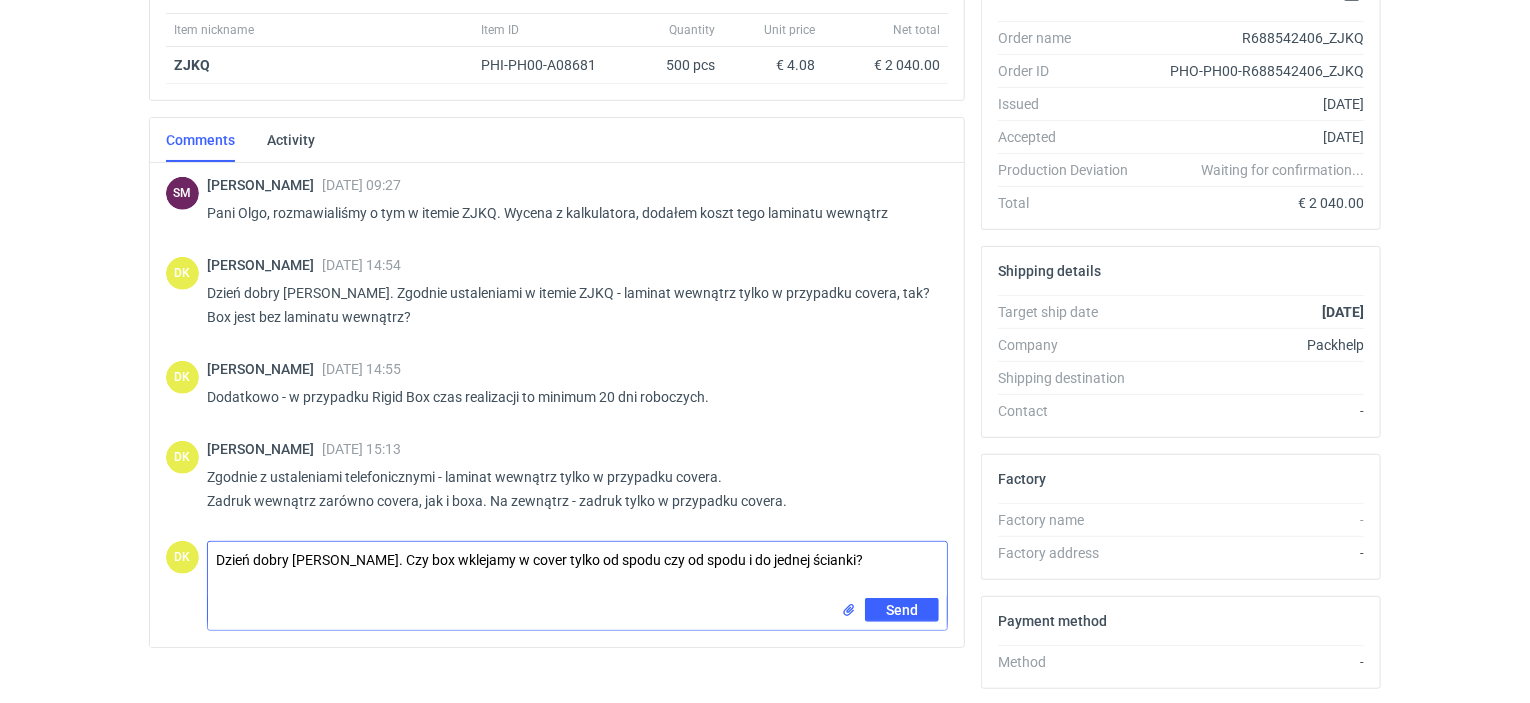 scroll, scrollTop: 376, scrollLeft: 0, axis: vertical 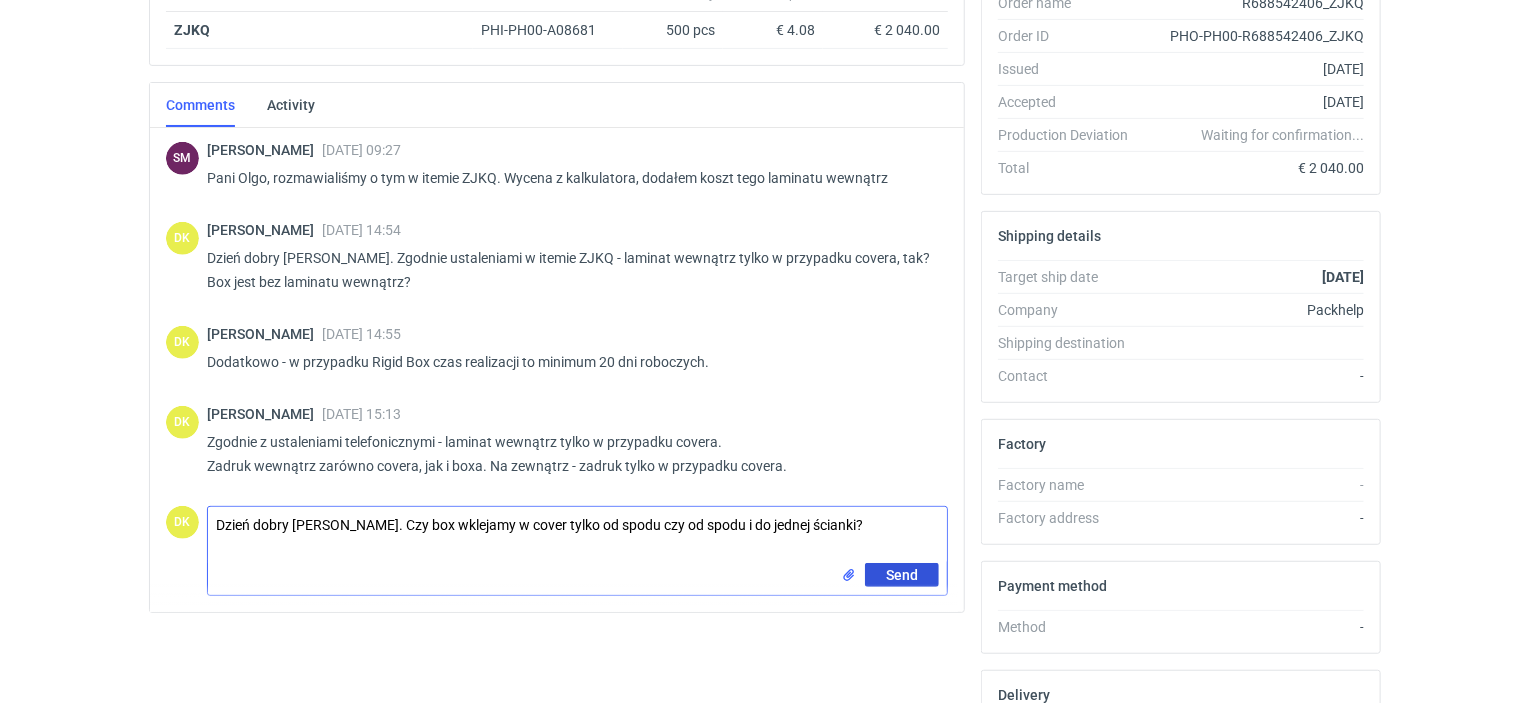 type on "Dzień dobry [PERSON_NAME]. Czy box wklejamy w cover tylko od spodu czy od spodu i do jednej ścianki?" 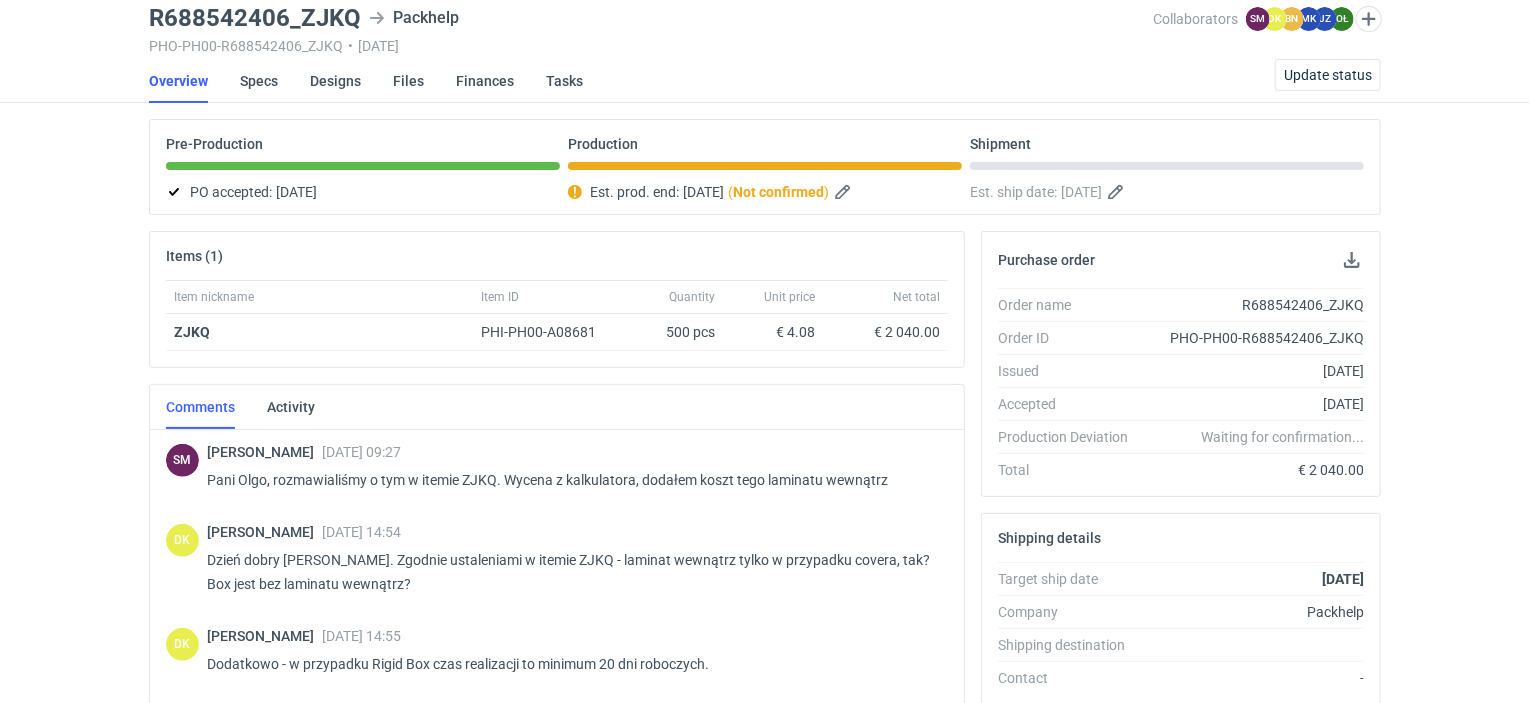 scroll, scrollTop: 0, scrollLeft: 0, axis: both 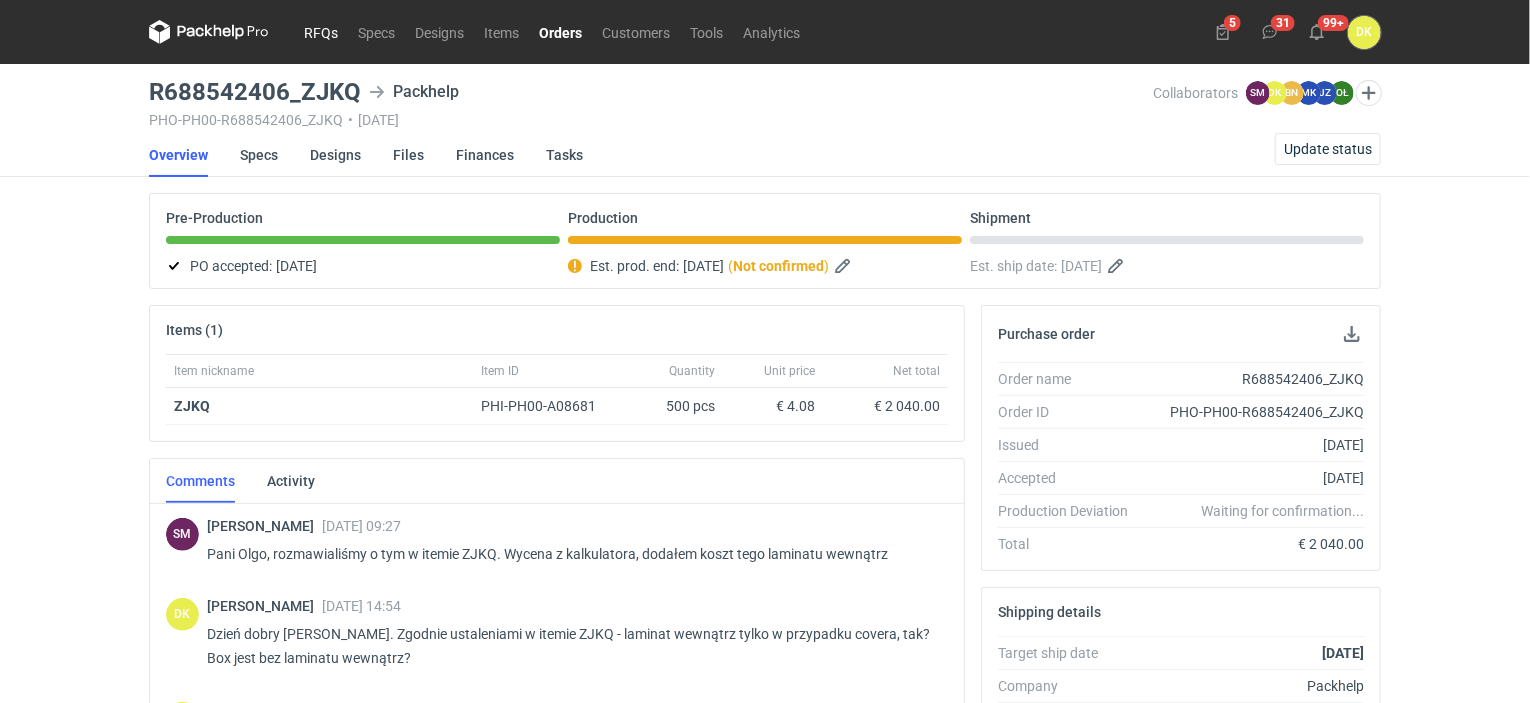 click on "RFQs" at bounding box center [321, 32] 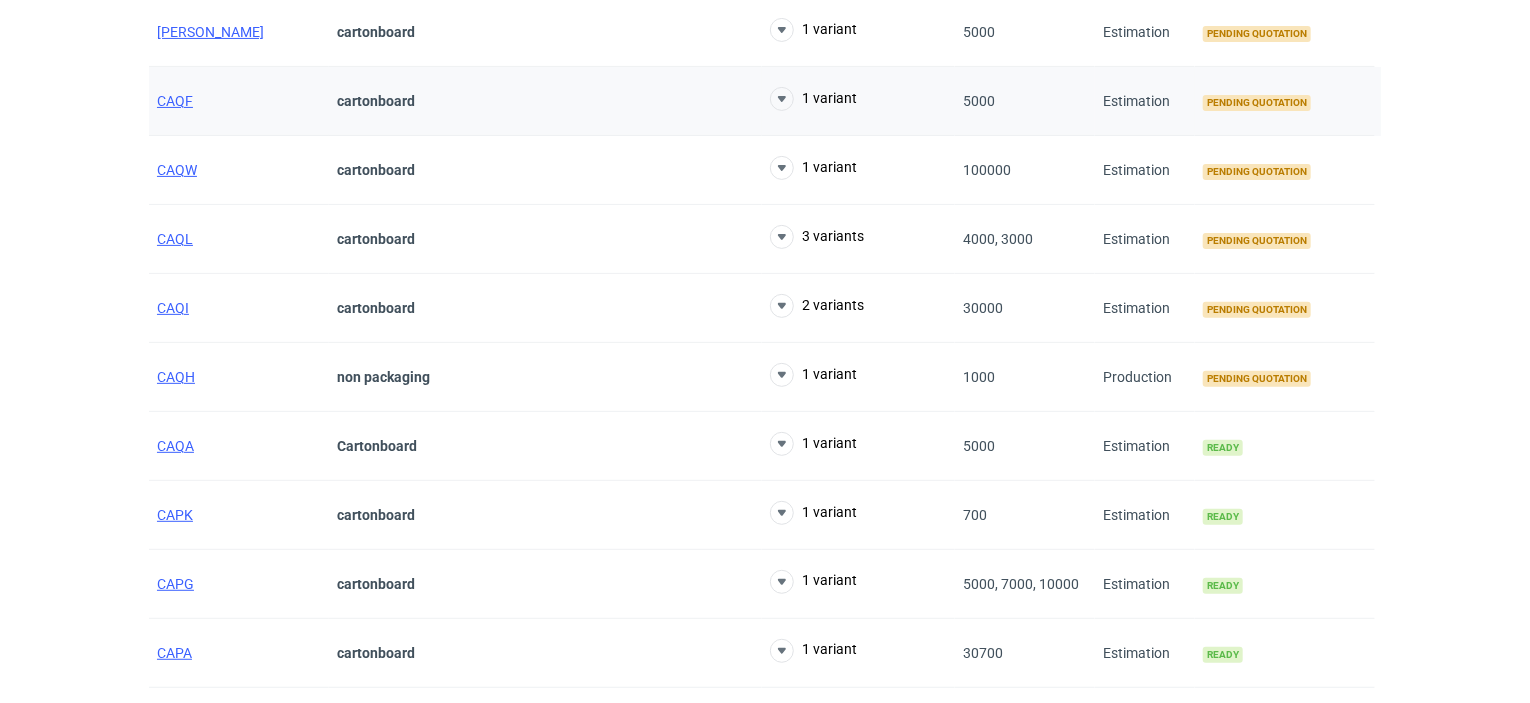scroll, scrollTop: 271, scrollLeft: 0, axis: vertical 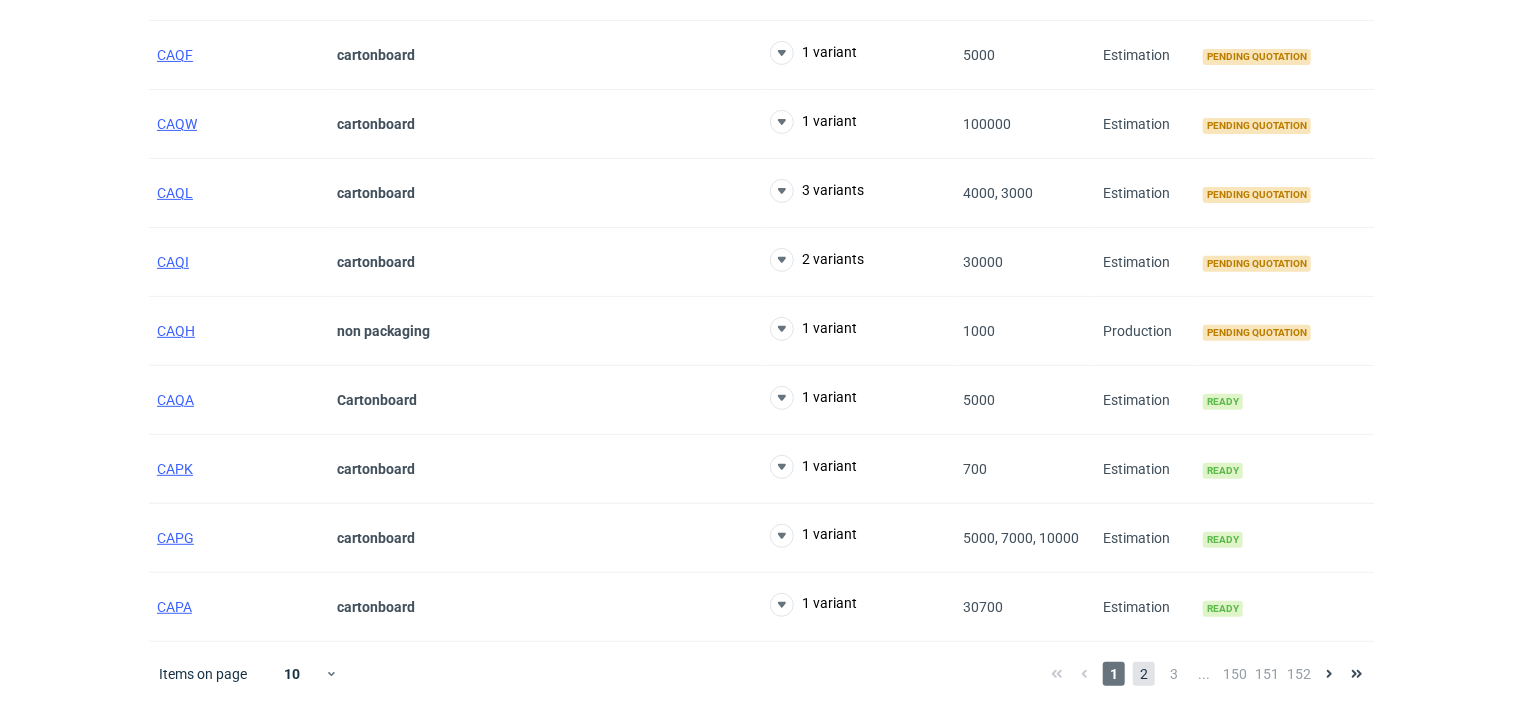 click on "2" at bounding box center [1144, 674] 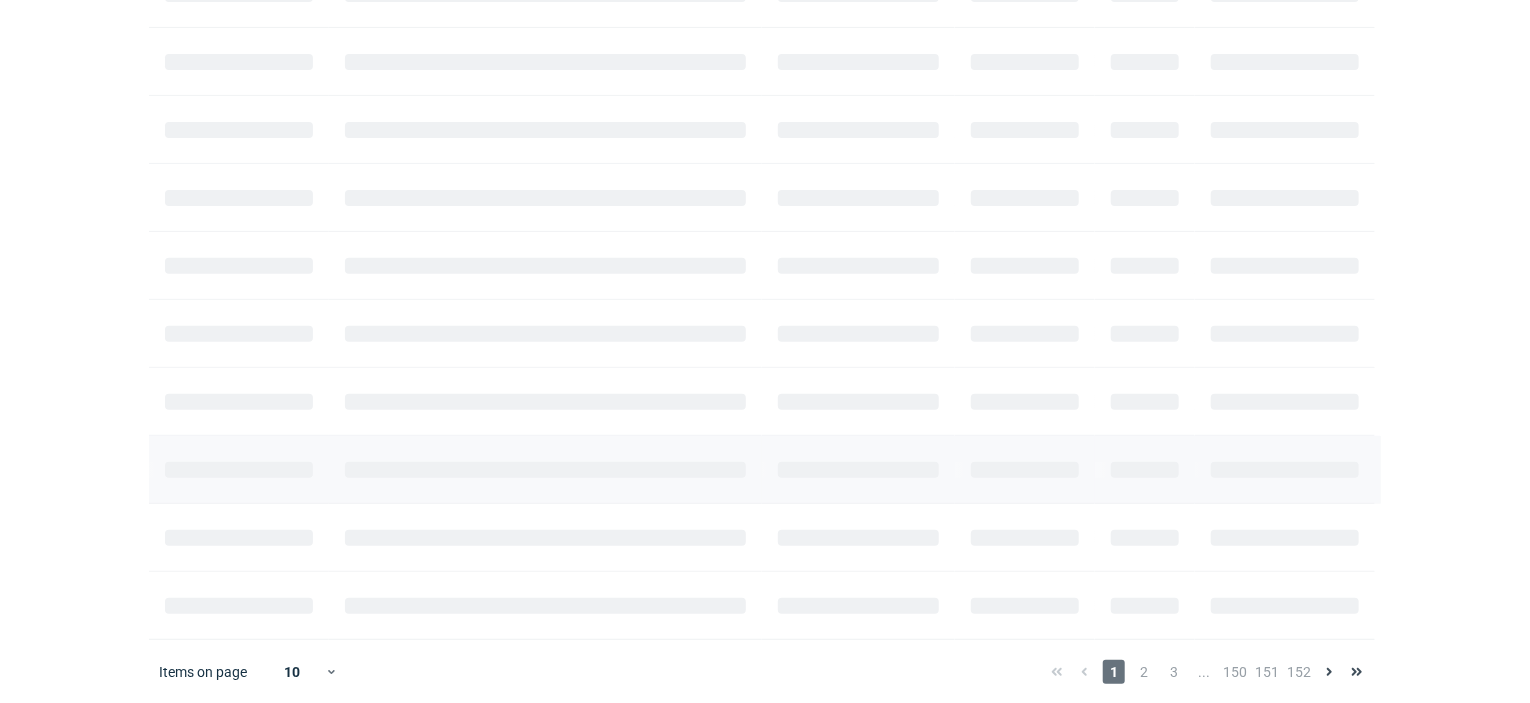 scroll, scrollTop: 271, scrollLeft: 0, axis: vertical 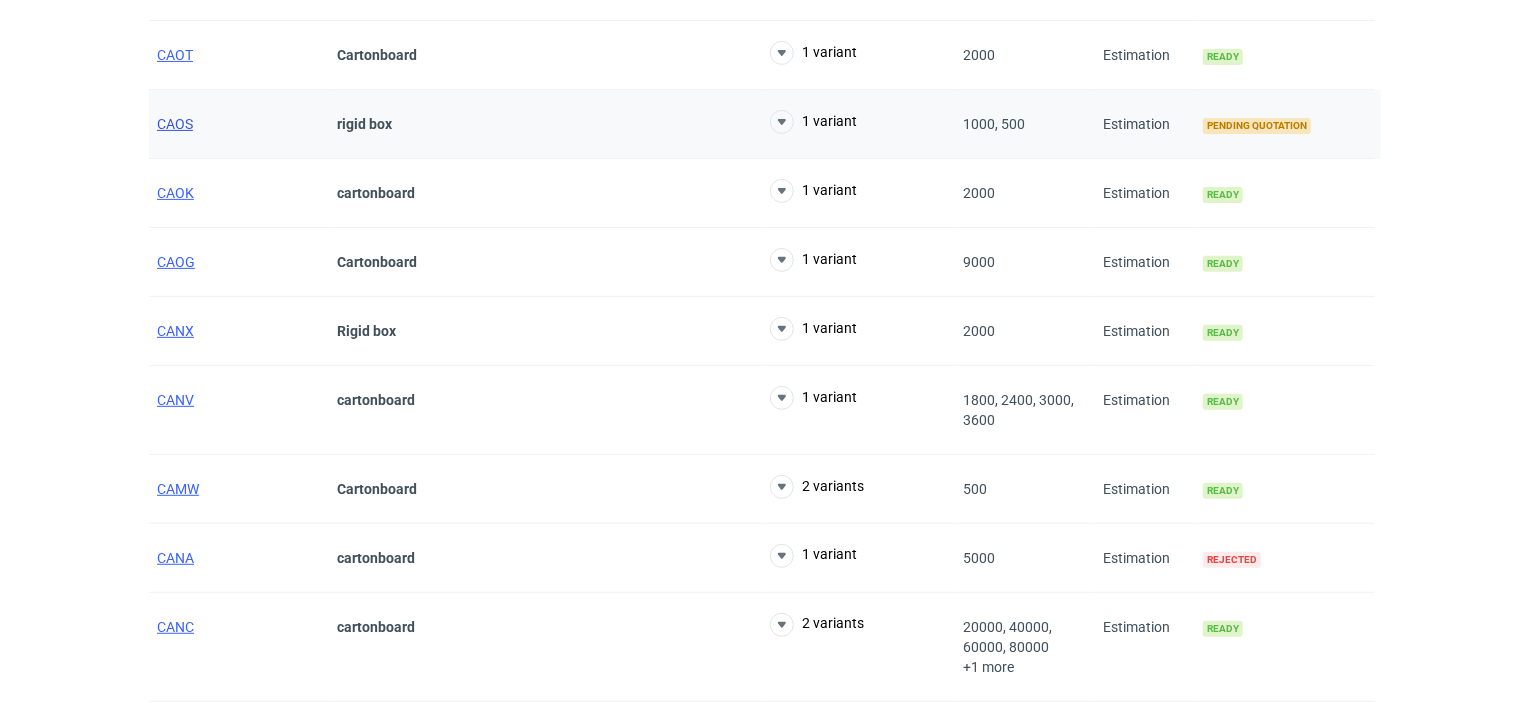 click on "CAOS" at bounding box center (175, 124) 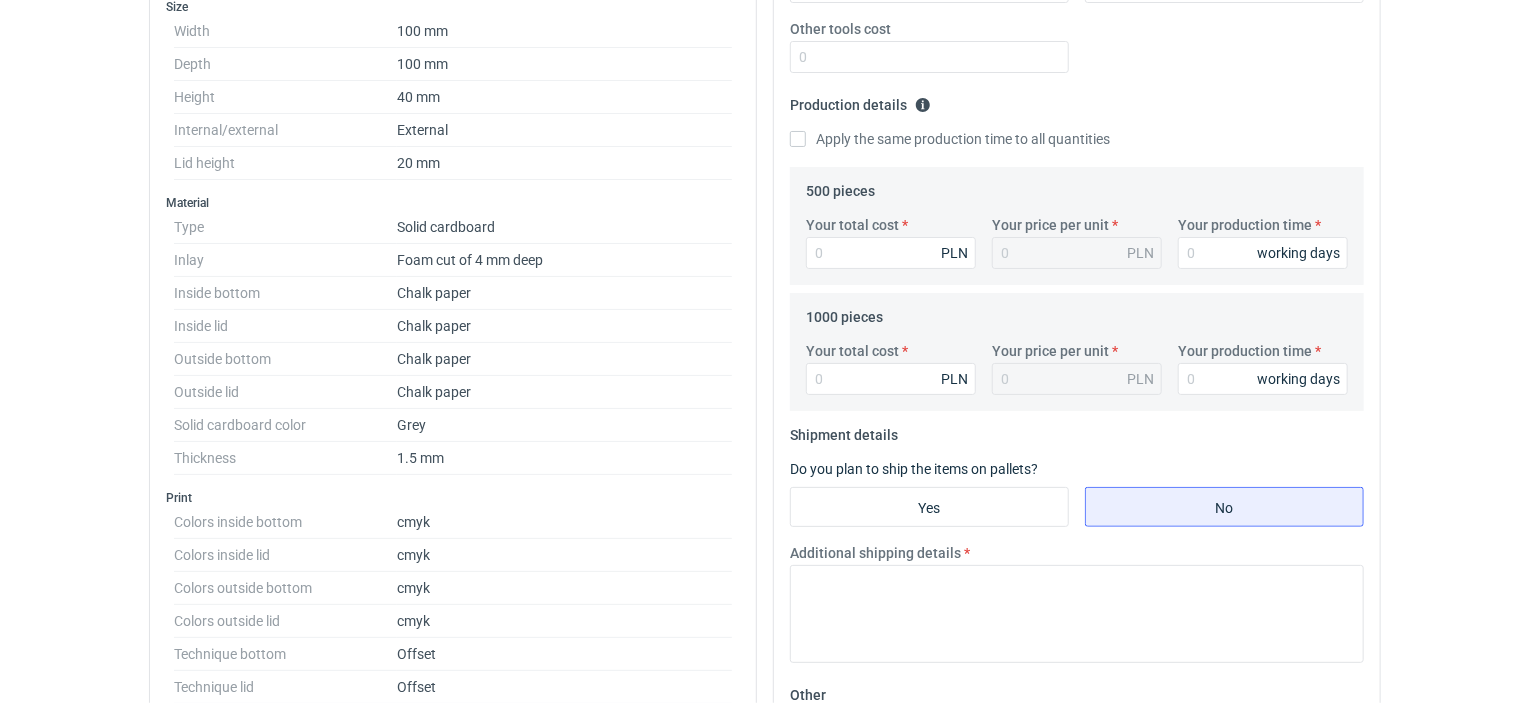 scroll, scrollTop: 500, scrollLeft: 0, axis: vertical 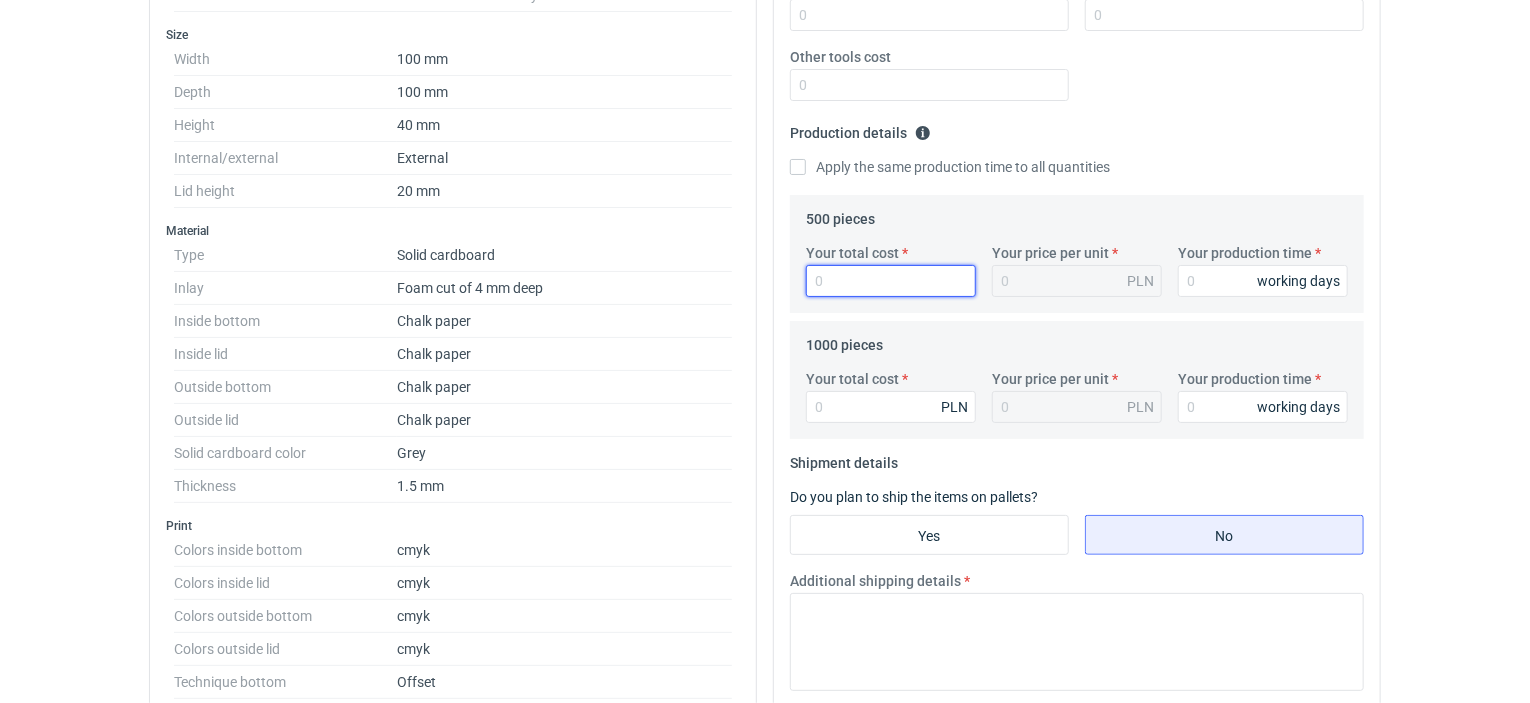 click on "Your total cost" at bounding box center (891, 281) 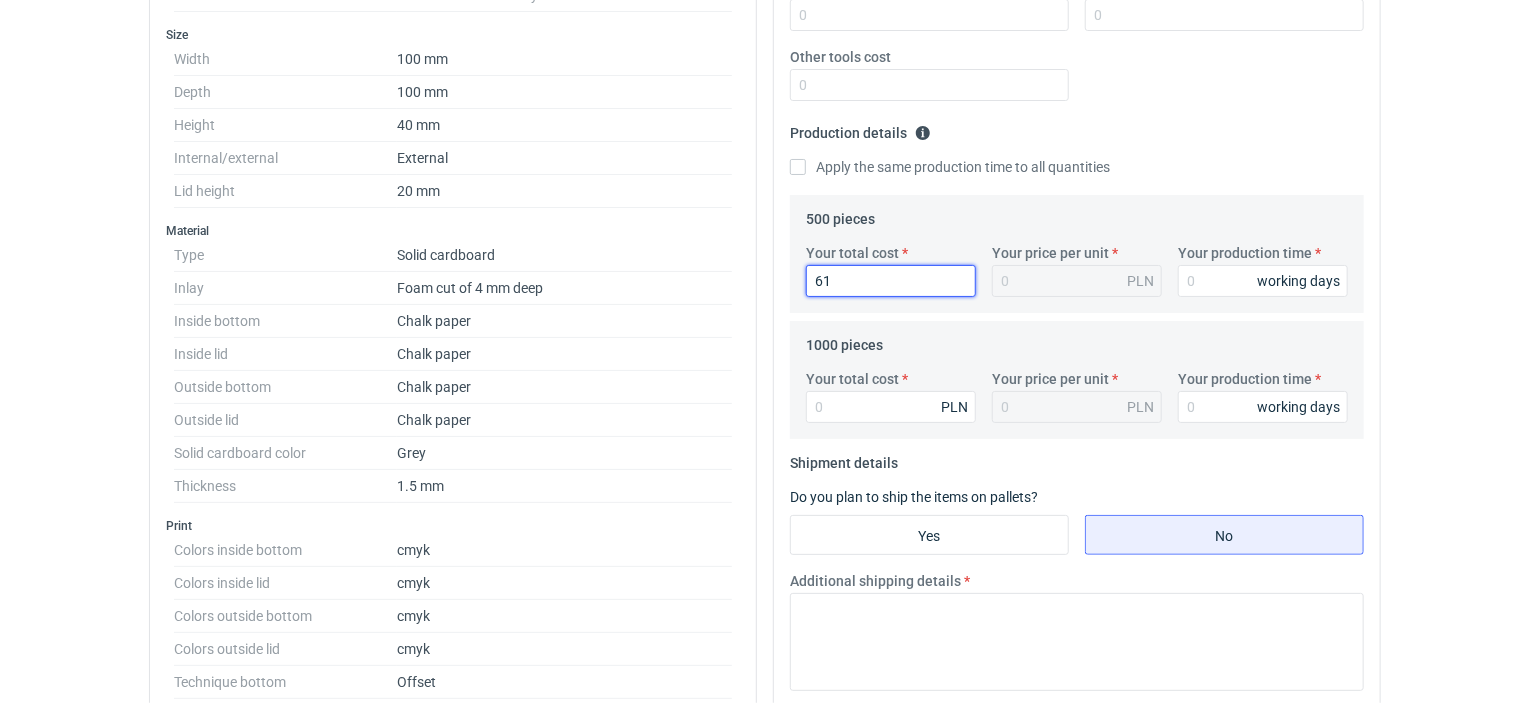 type on "613" 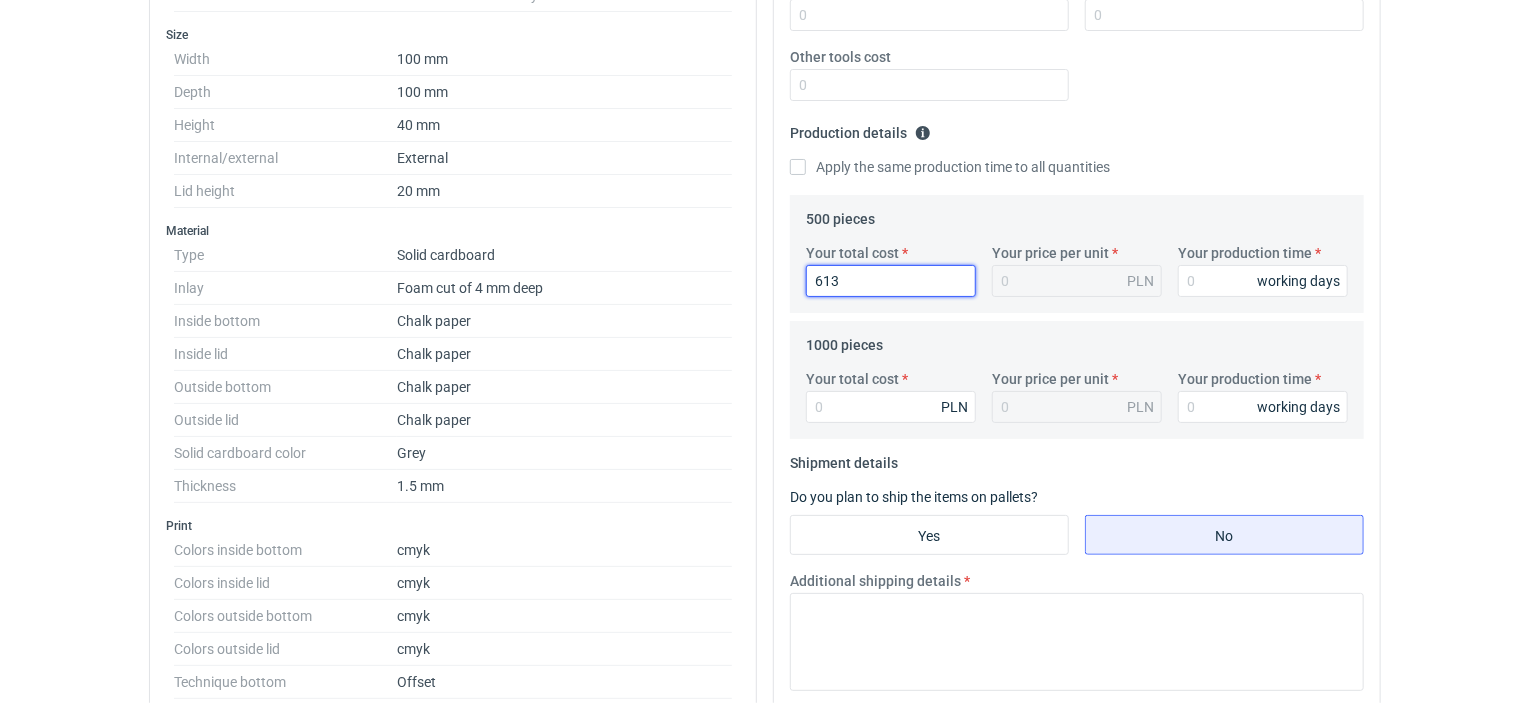 type on "1.23" 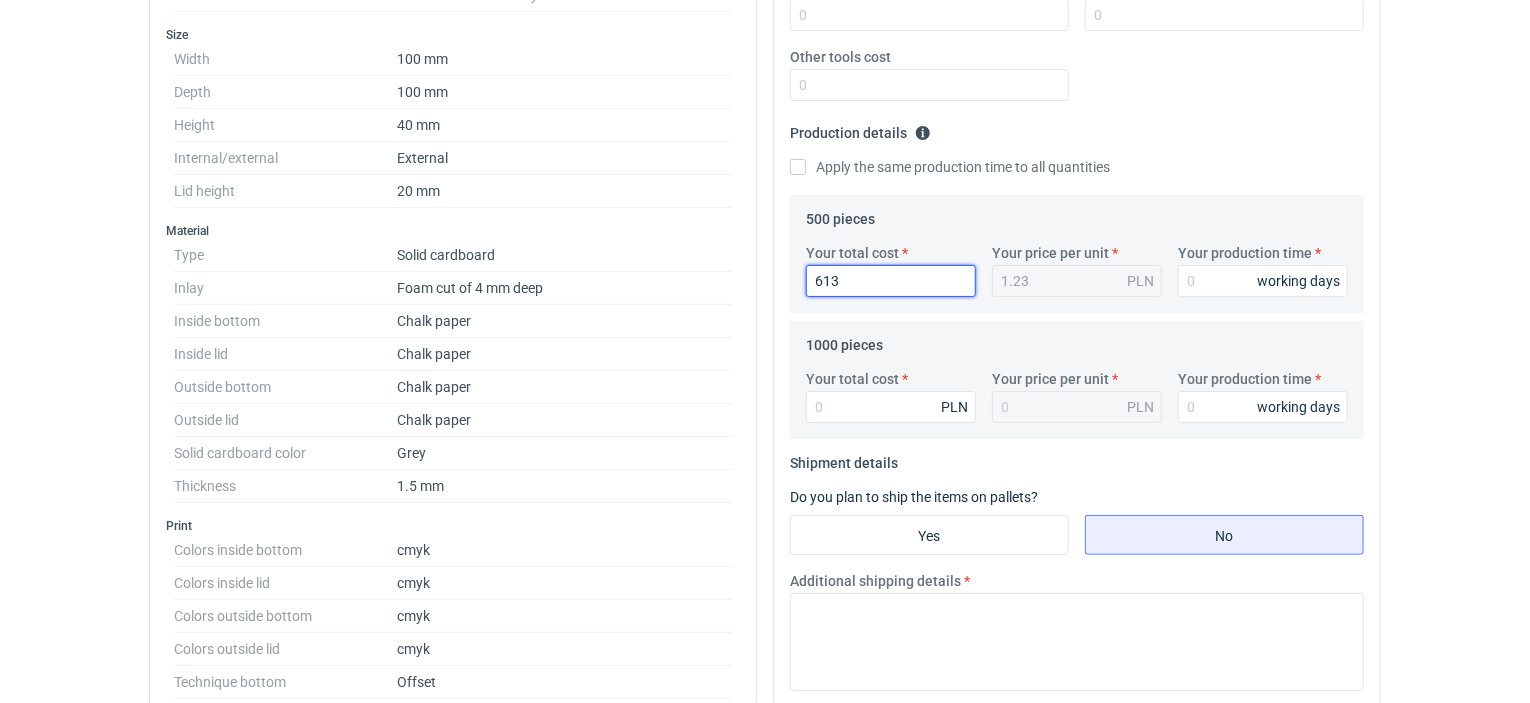 type on "6138" 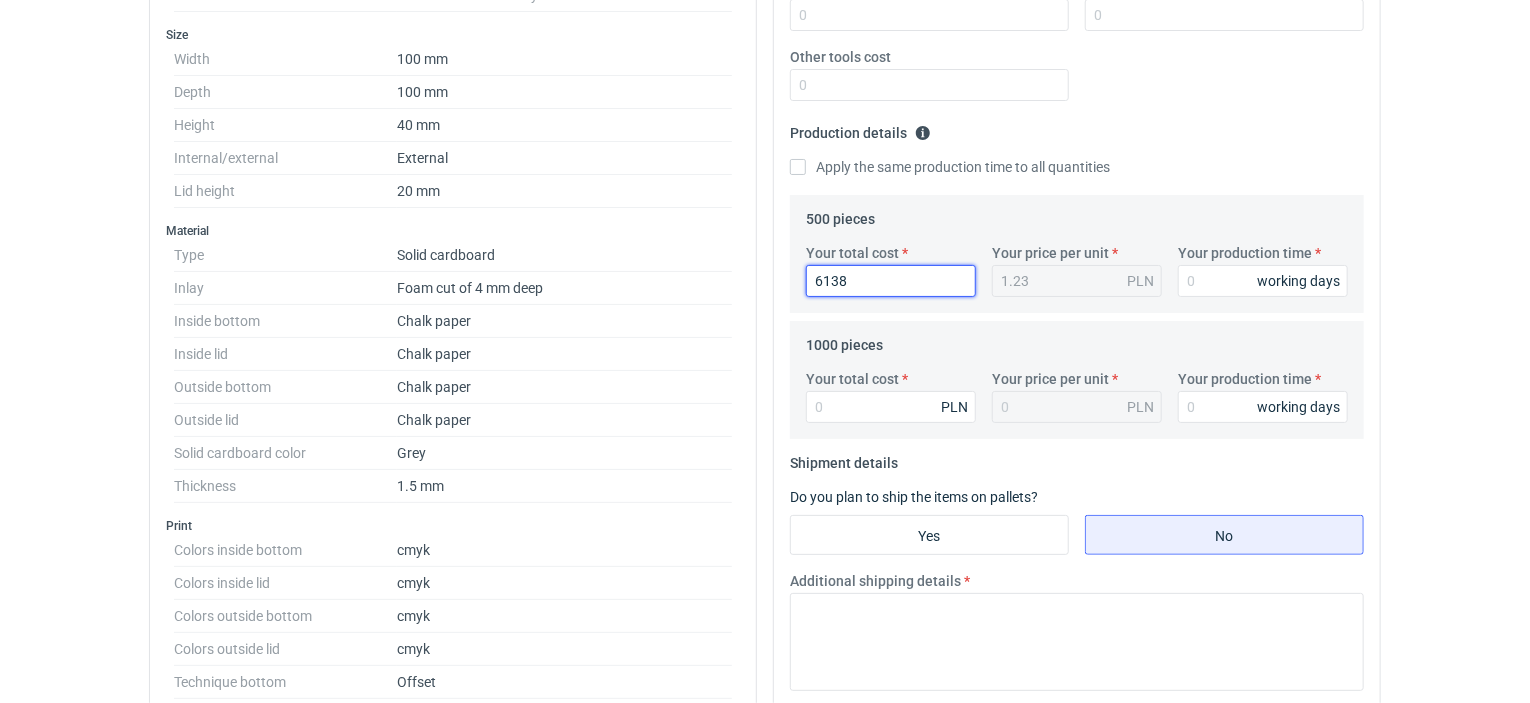 type on "12.28" 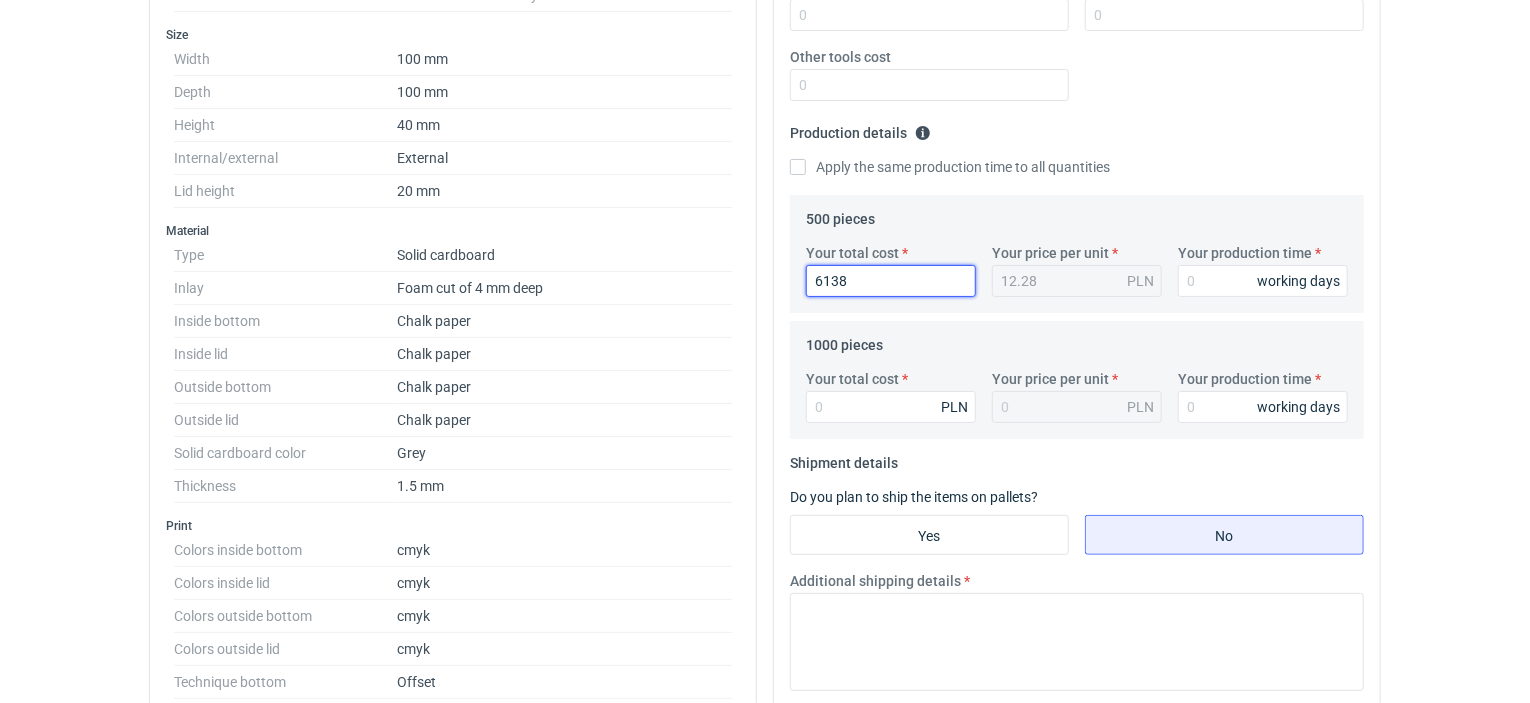 type on "613" 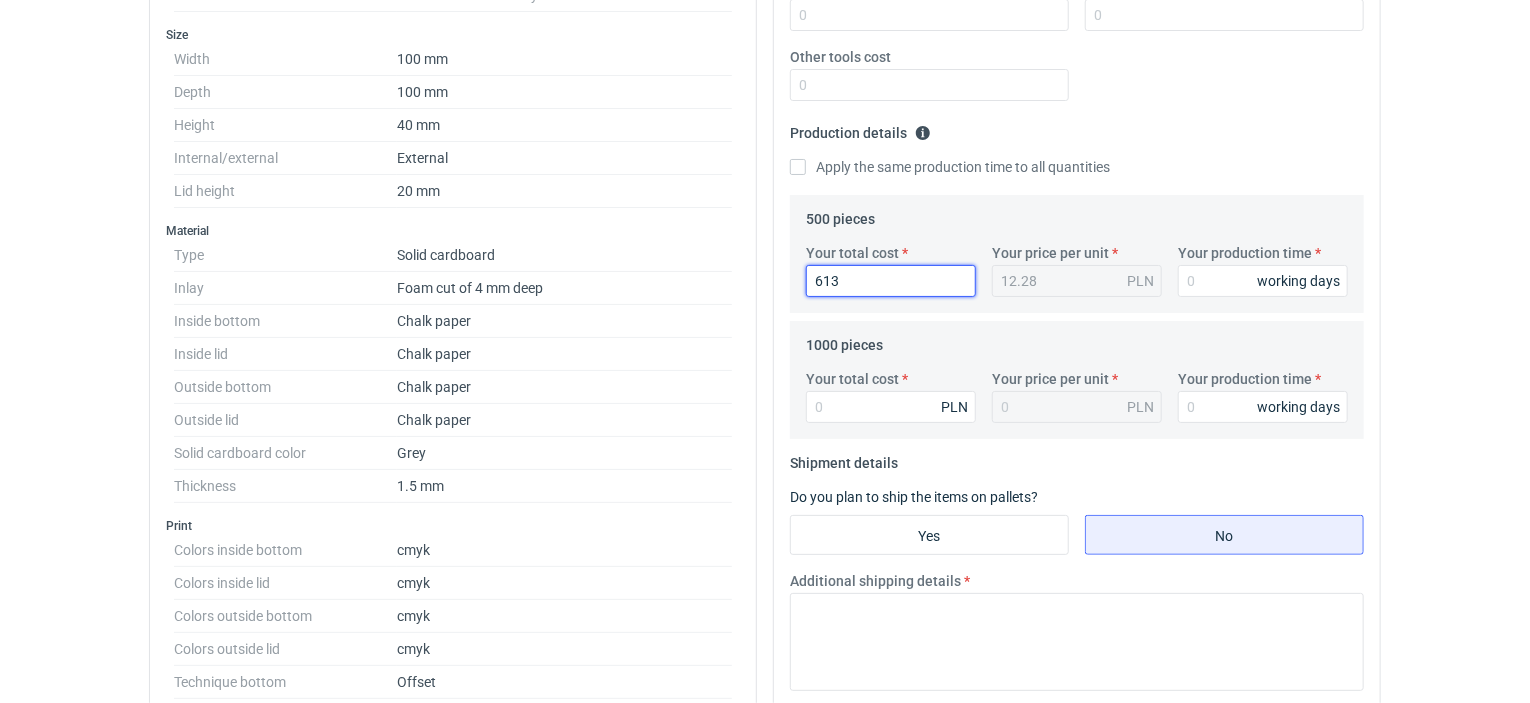 type on "1.23" 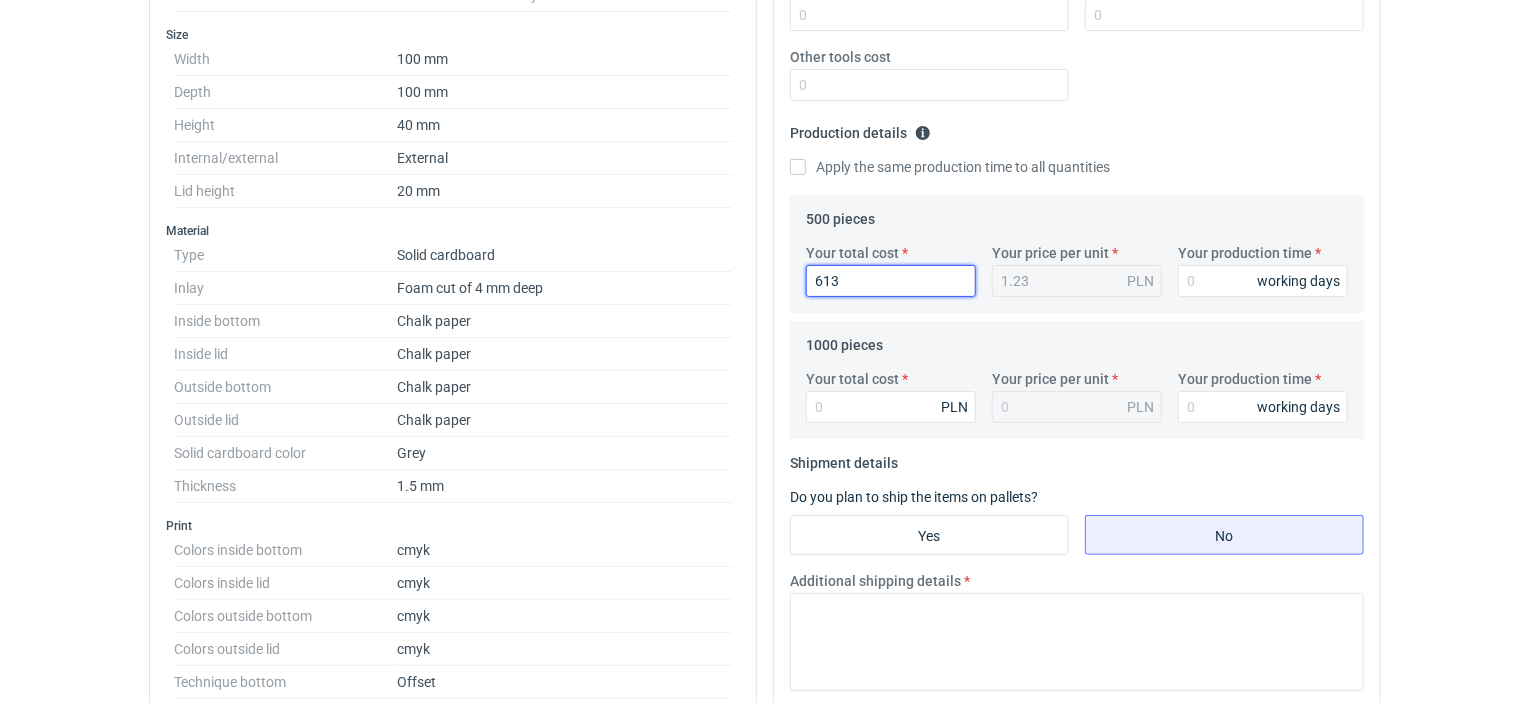 type on "61" 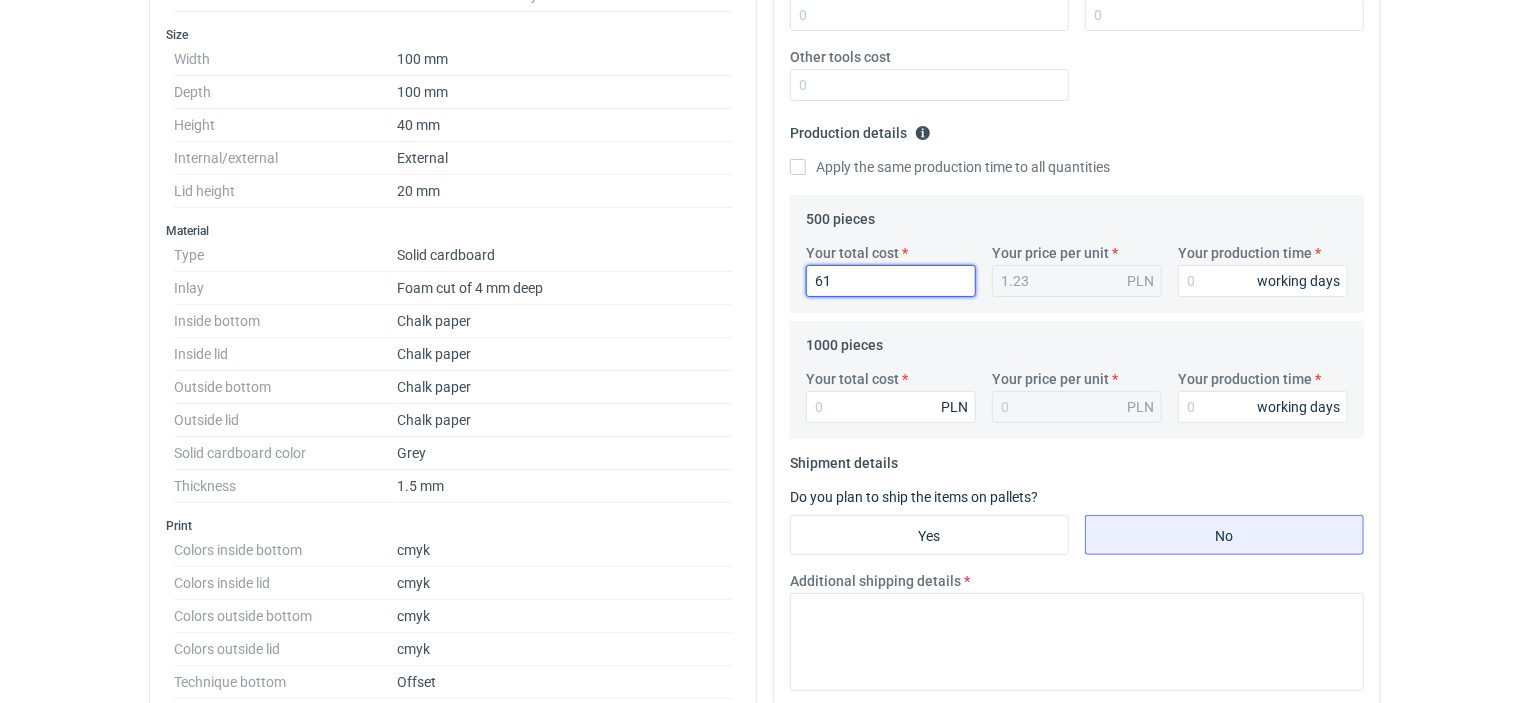type on "0.12" 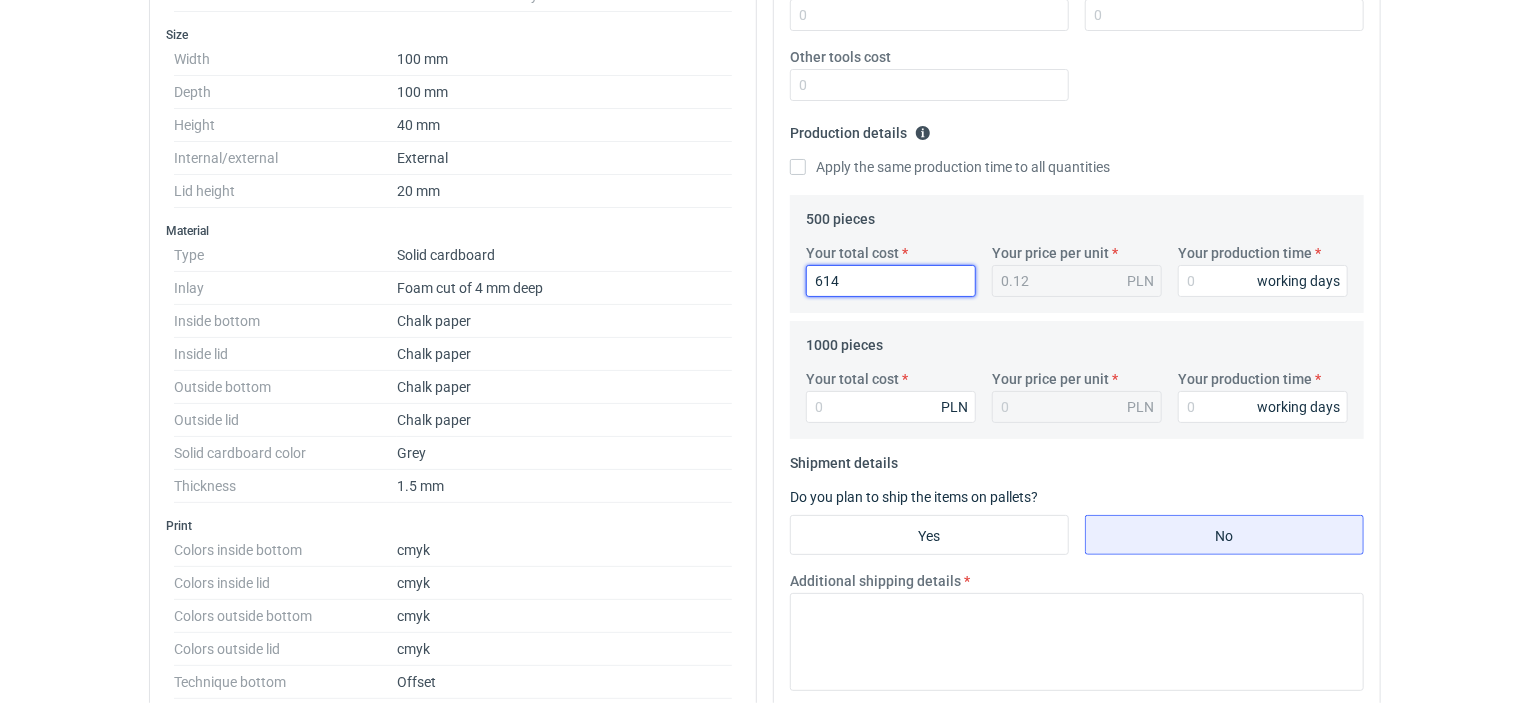 type on "6140" 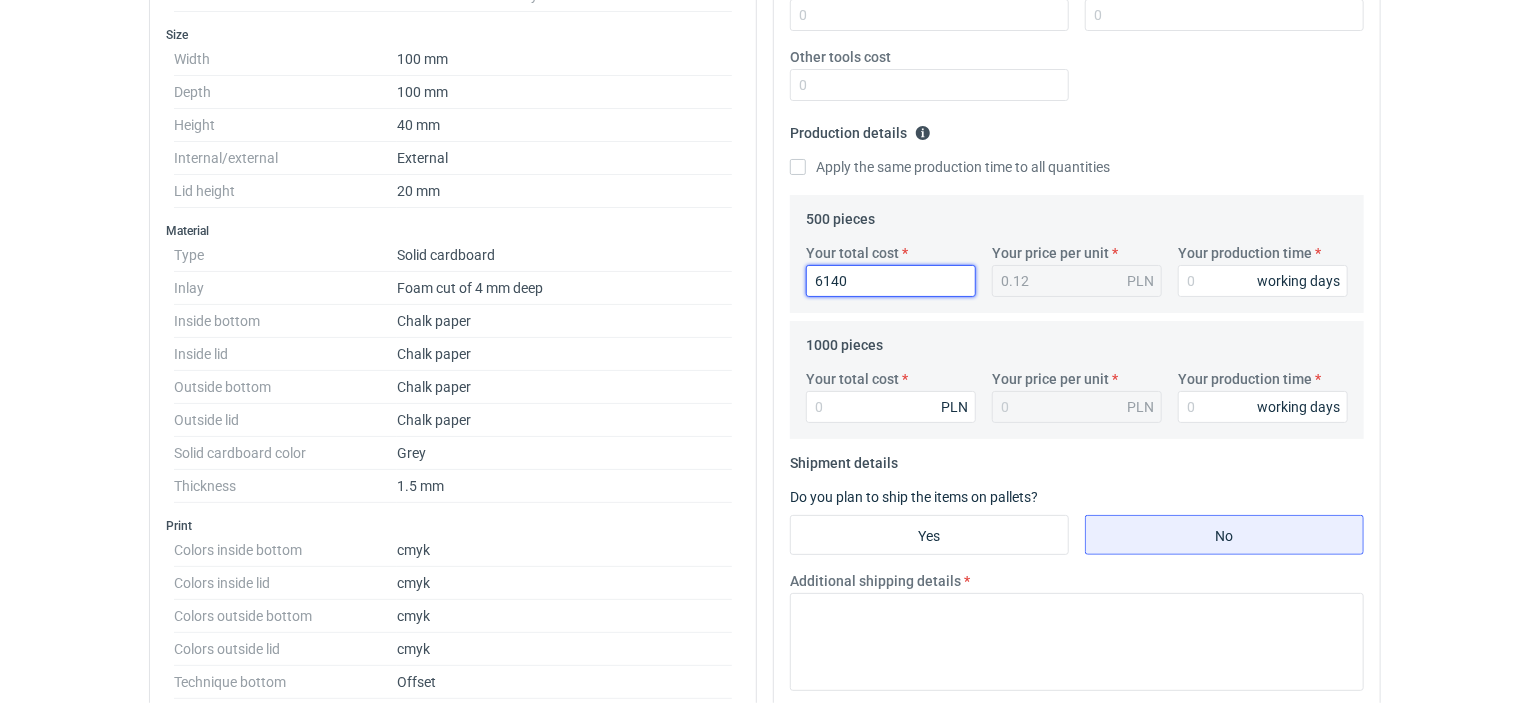 type on "12.28" 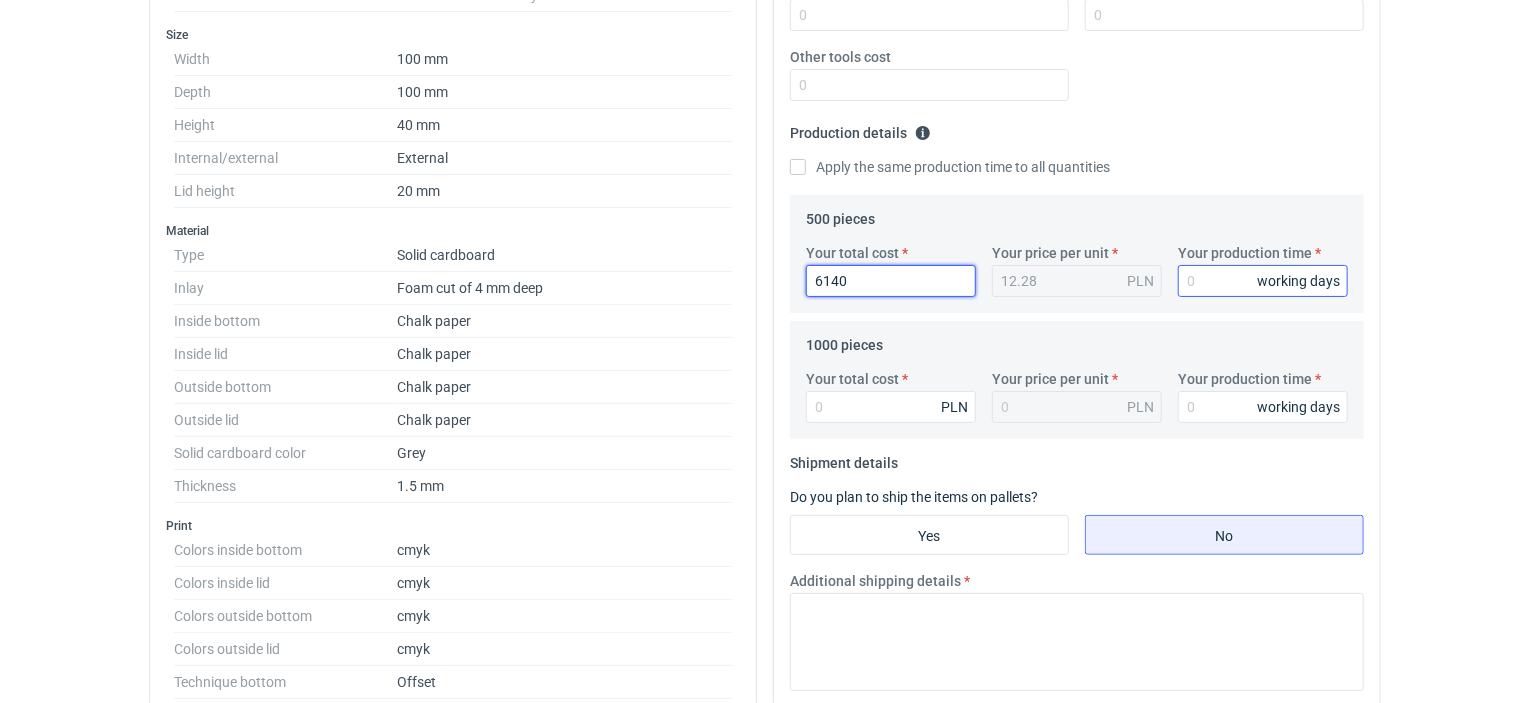 type on "6140" 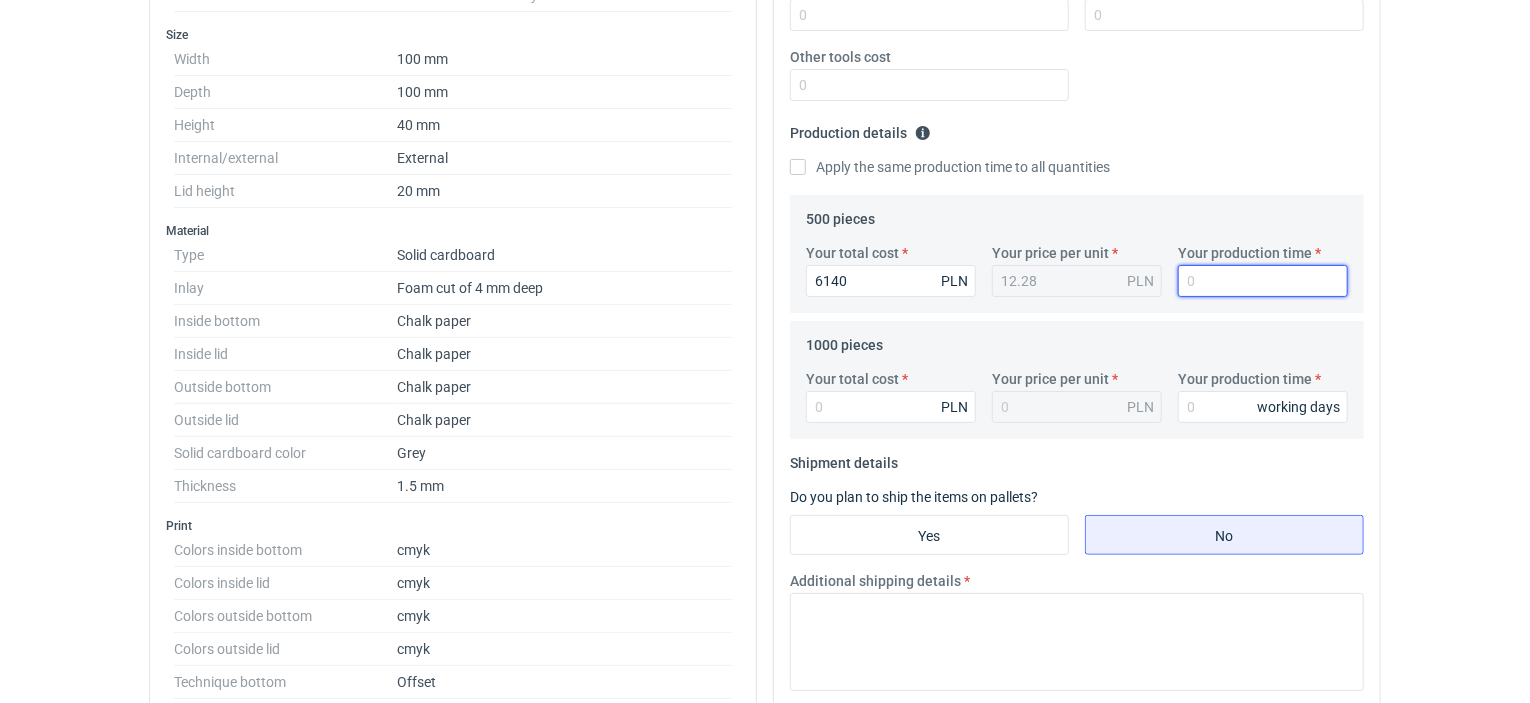 click on "Your production time" at bounding box center [1263, 281] 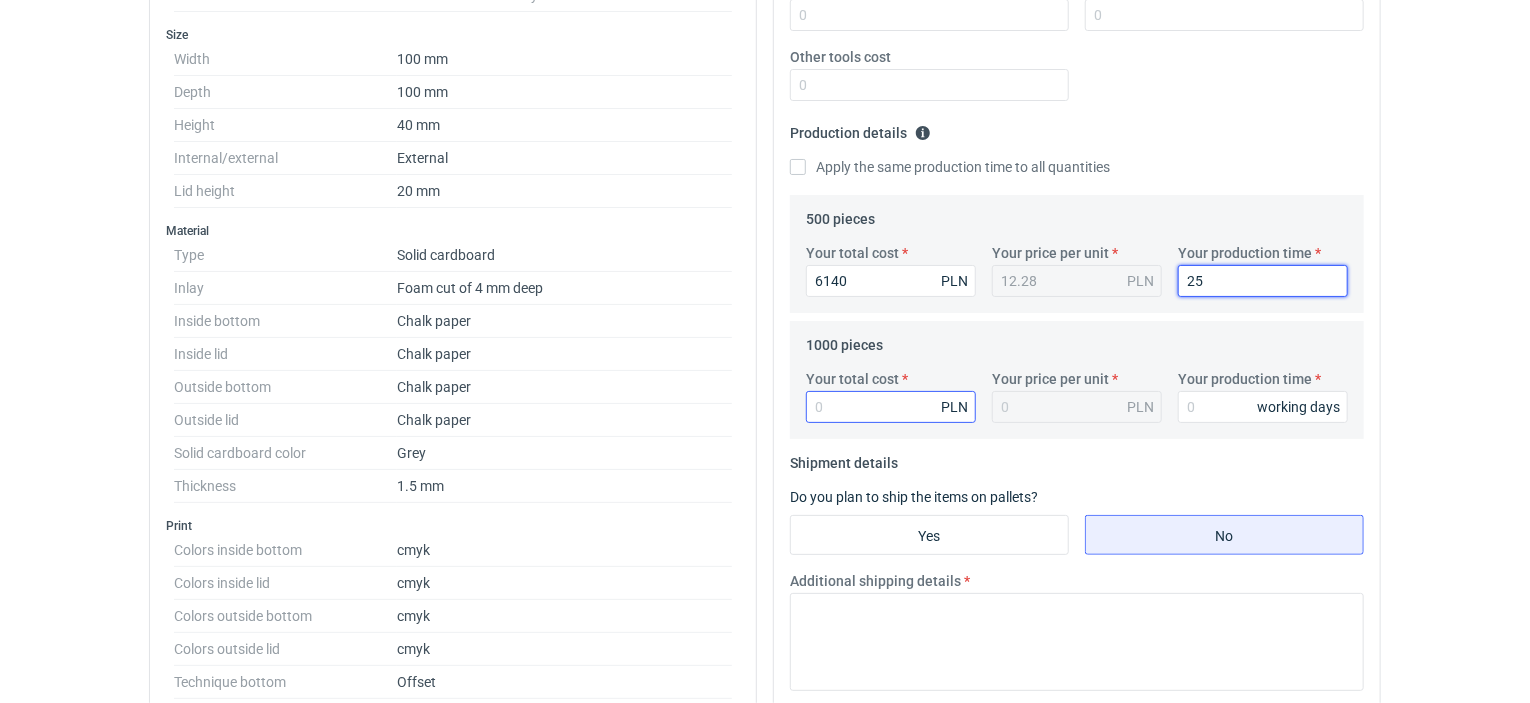 type on "25" 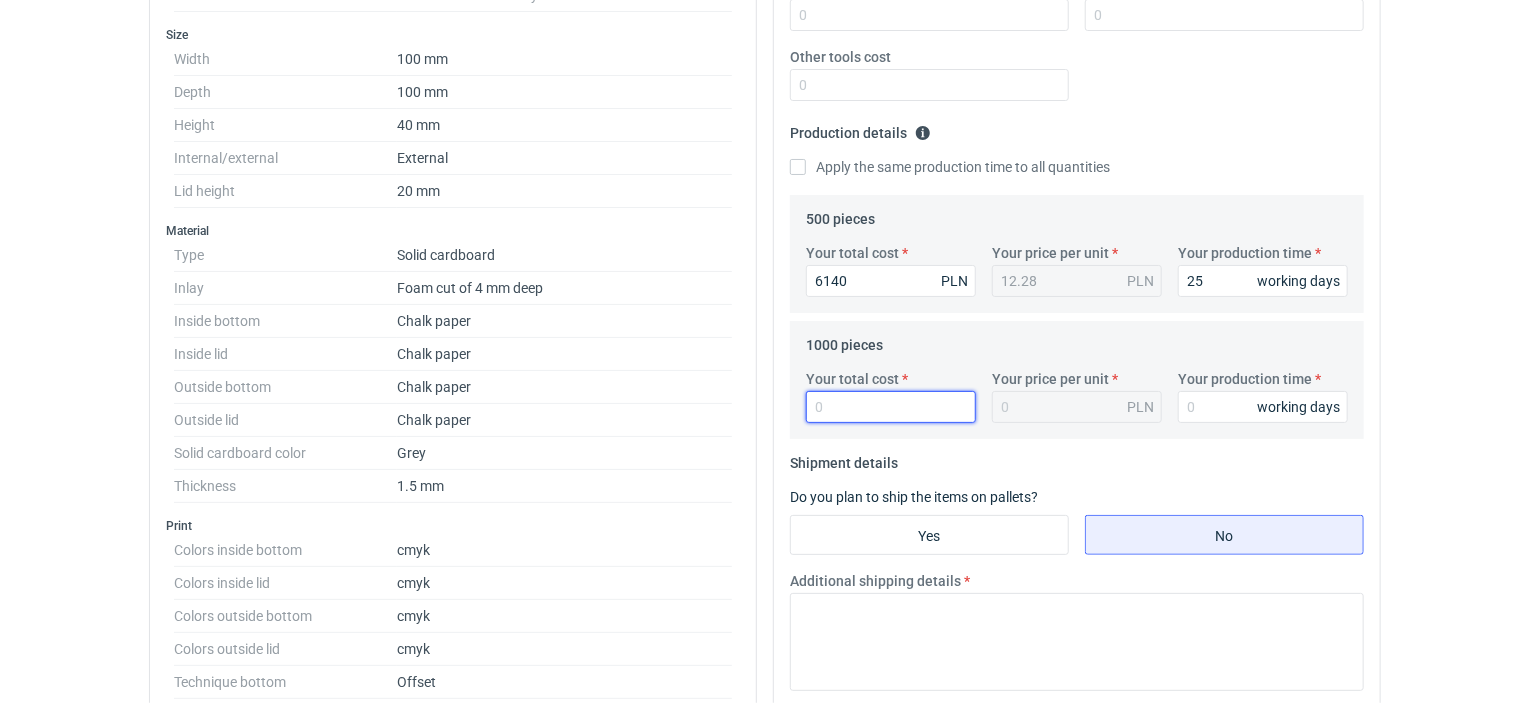 click on "Your total cost" at bounding box center [891, 407] 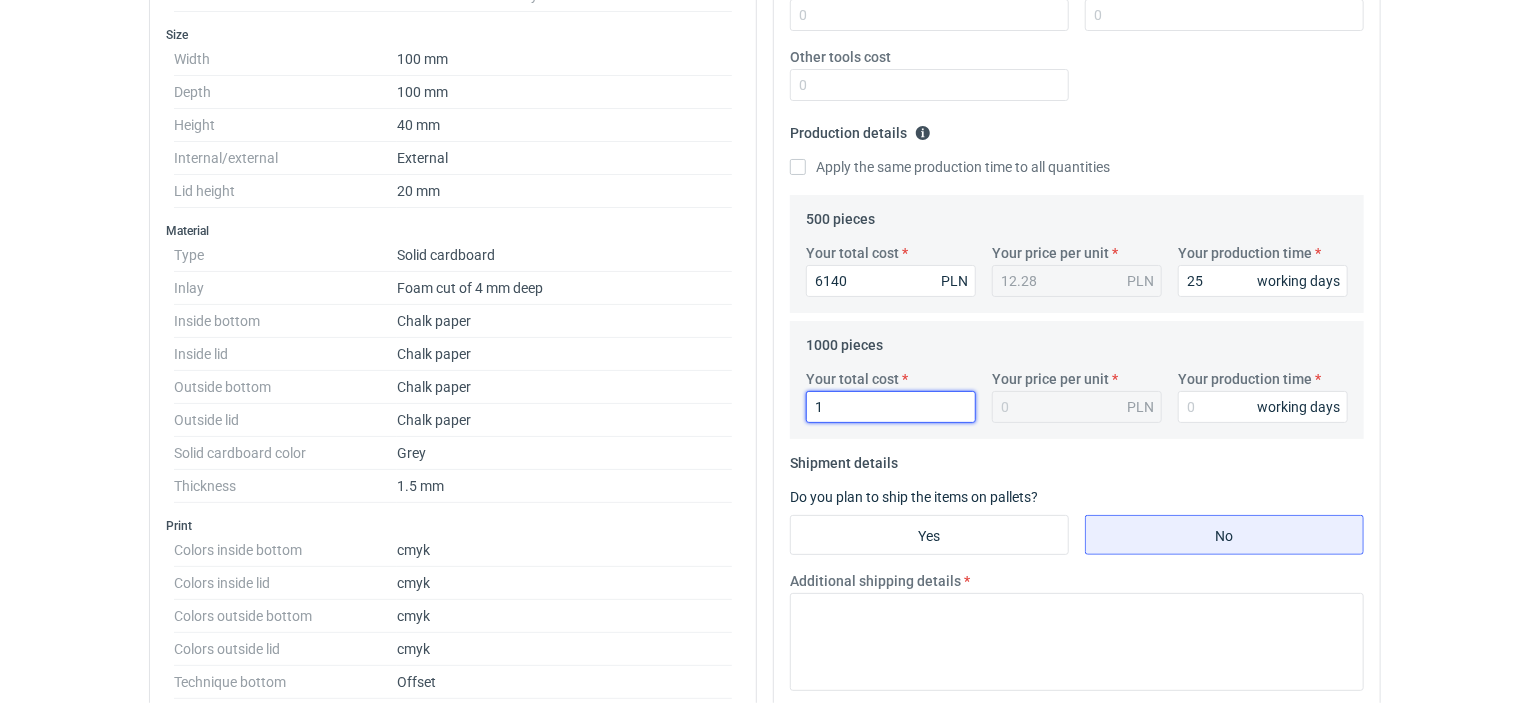 type on "10" 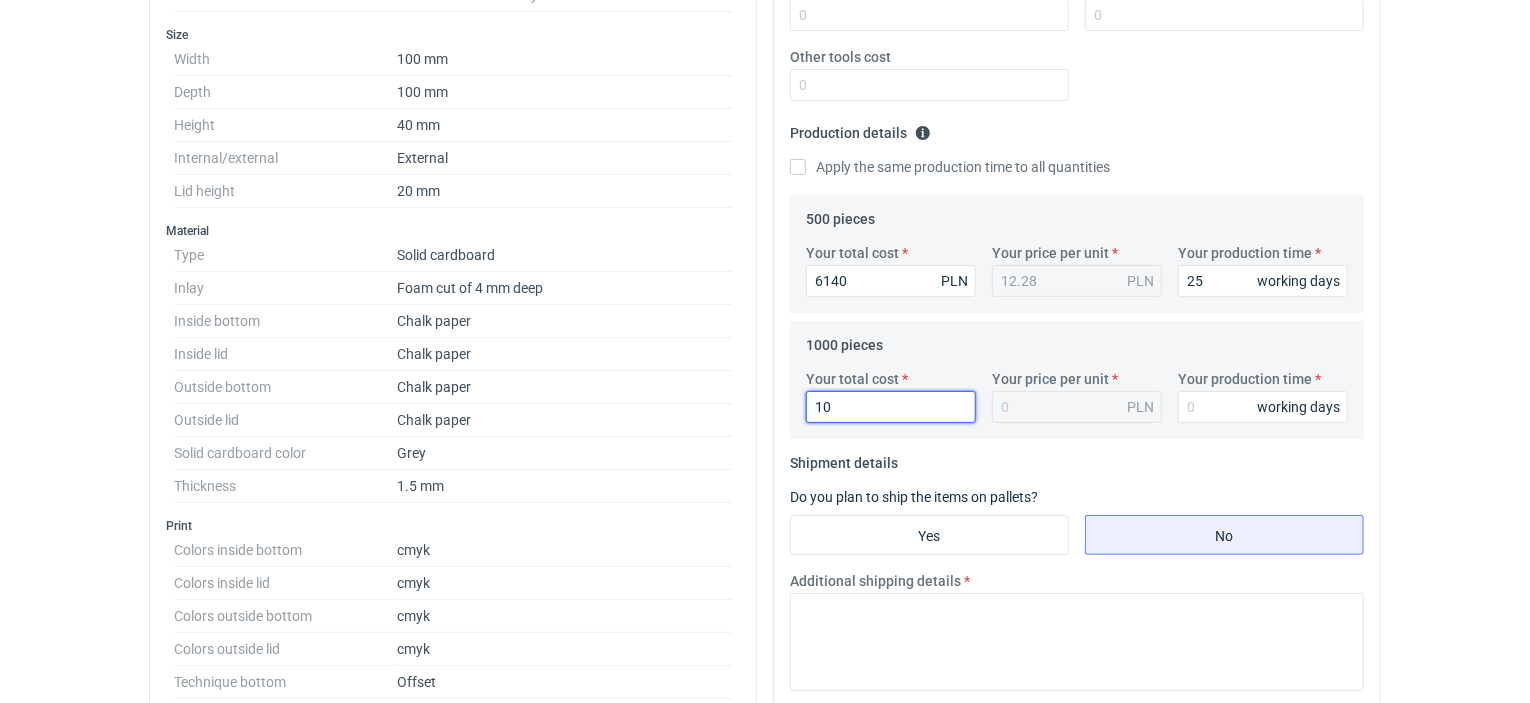 type on "0.01" 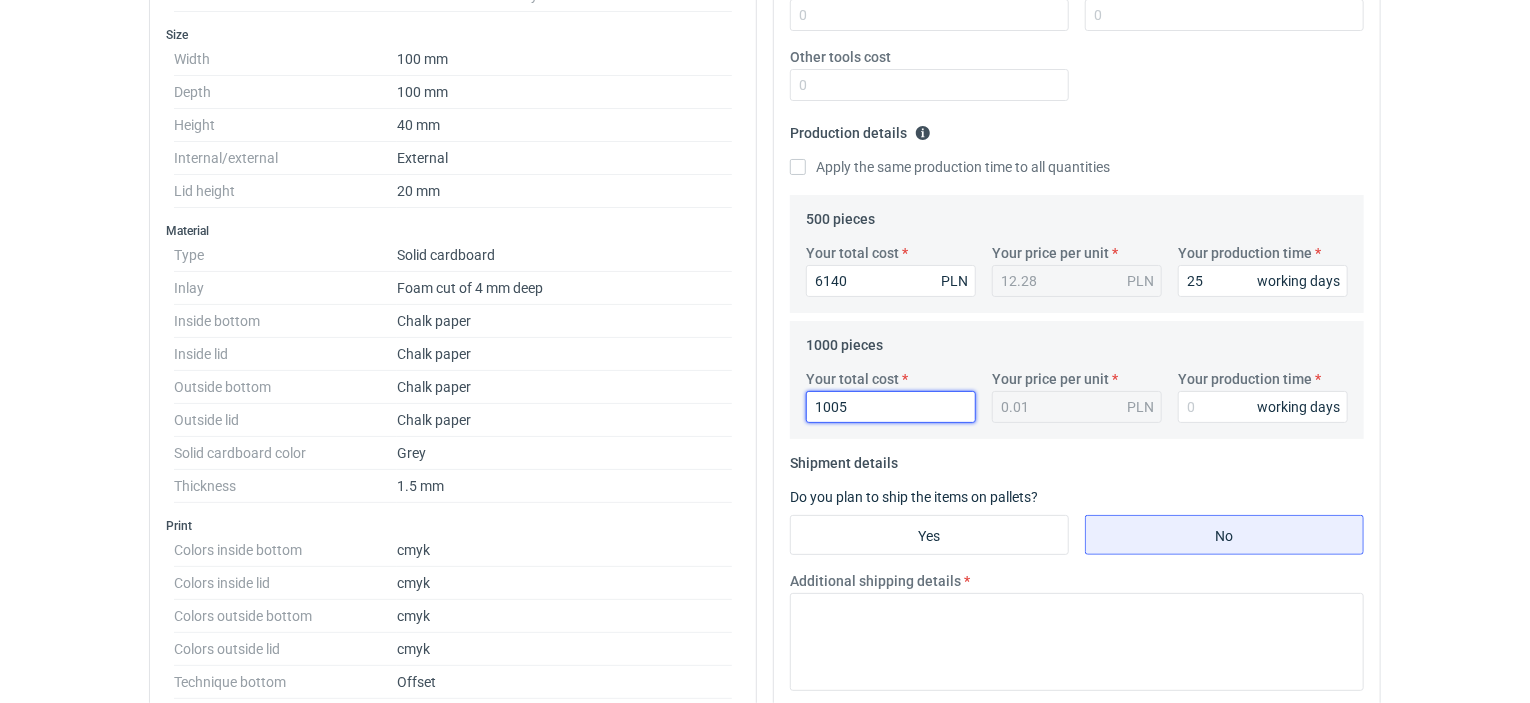 type on "10050" 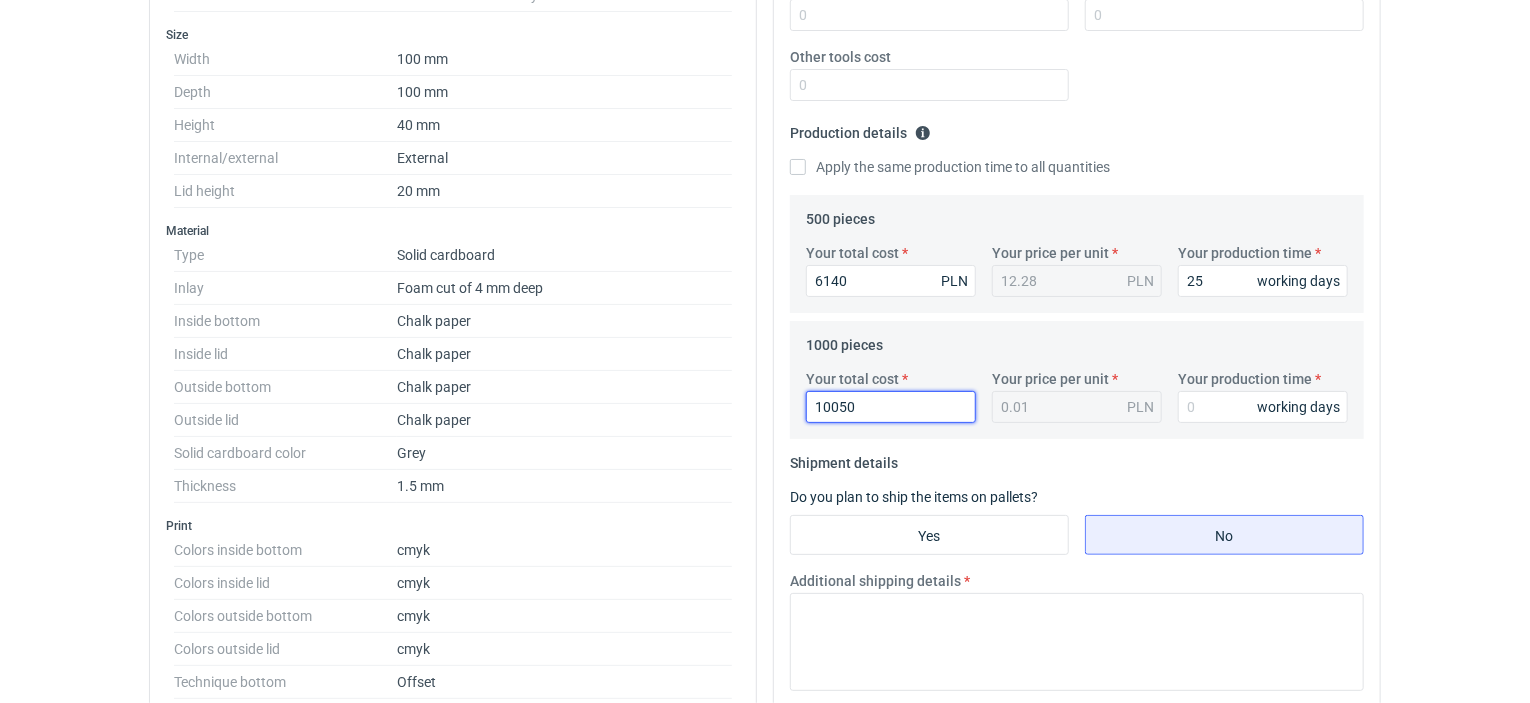 type on "10.05" 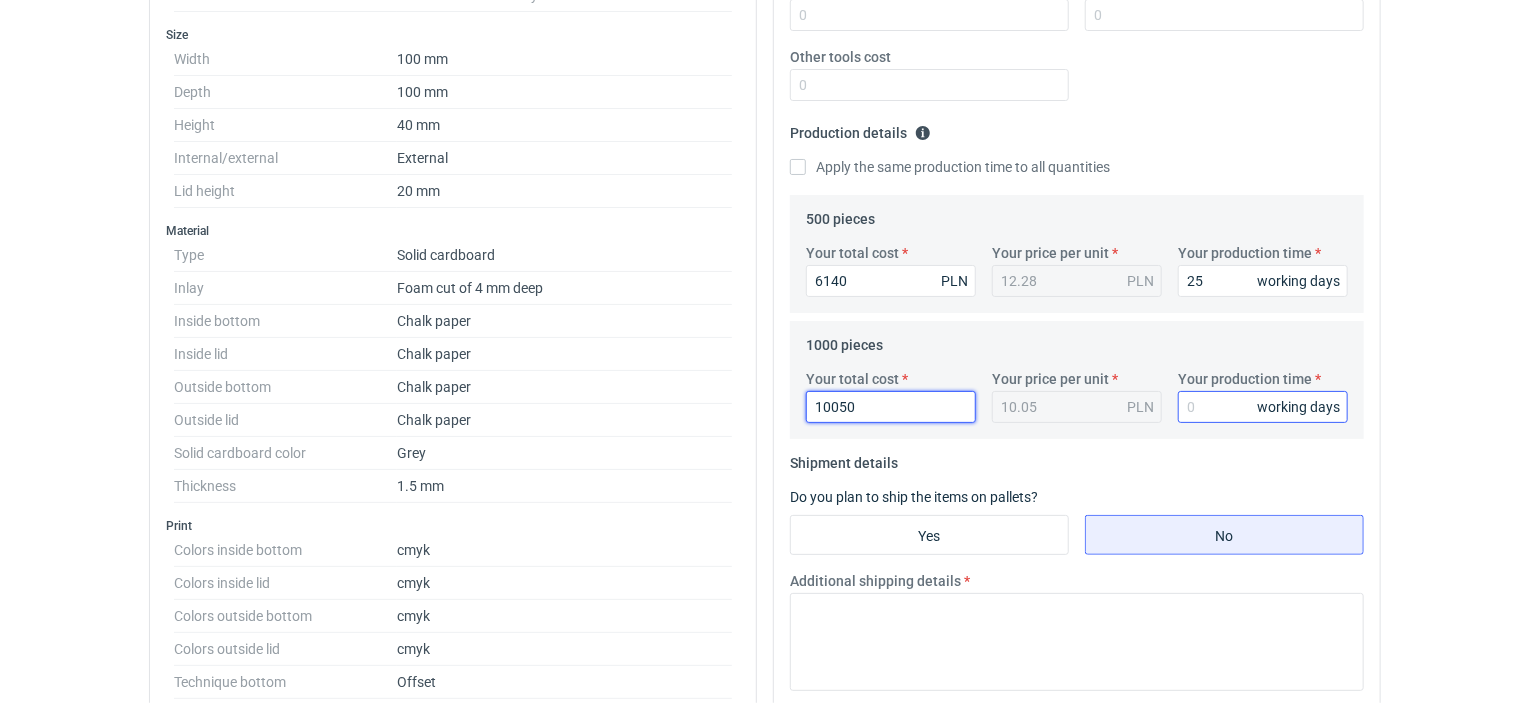 type on "10050" 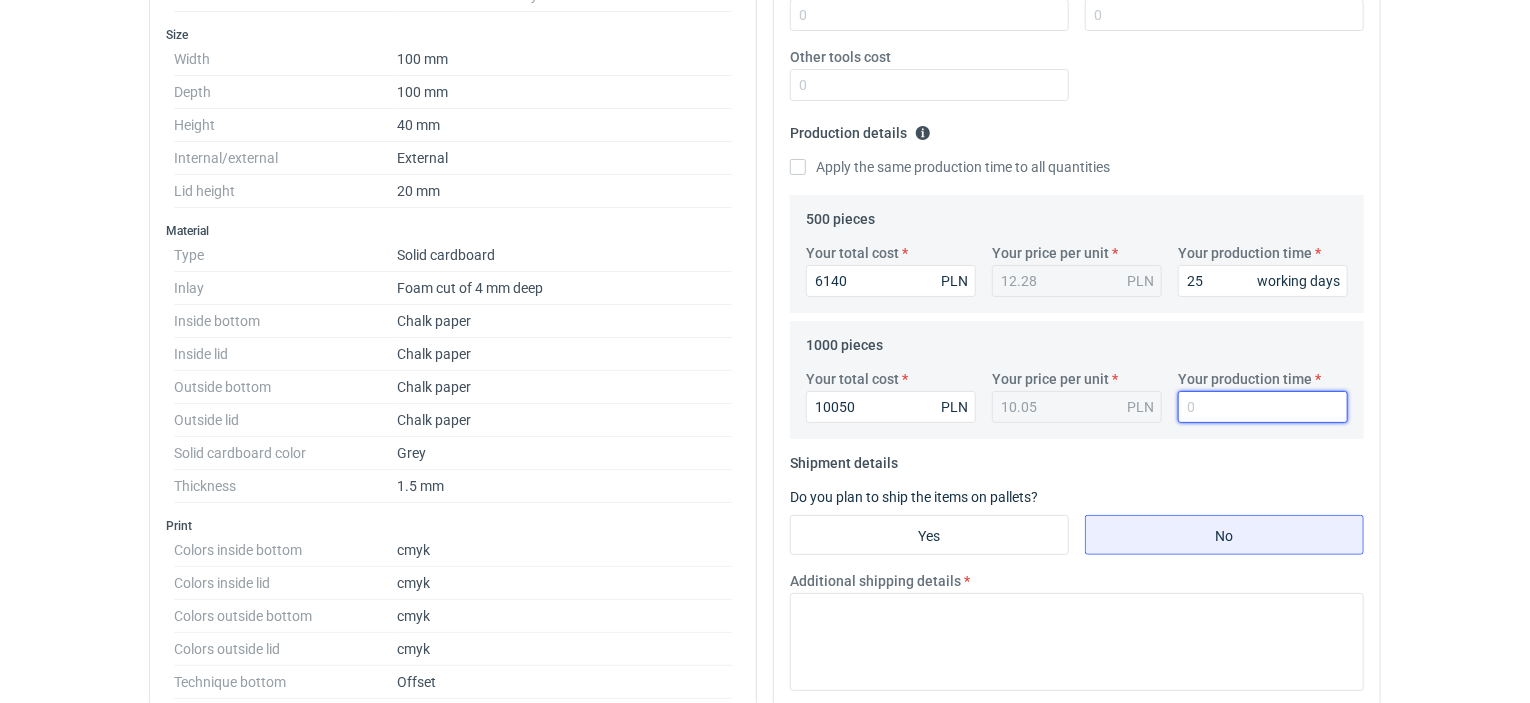 click on "Your production time" at bounding box center (1263, 407) 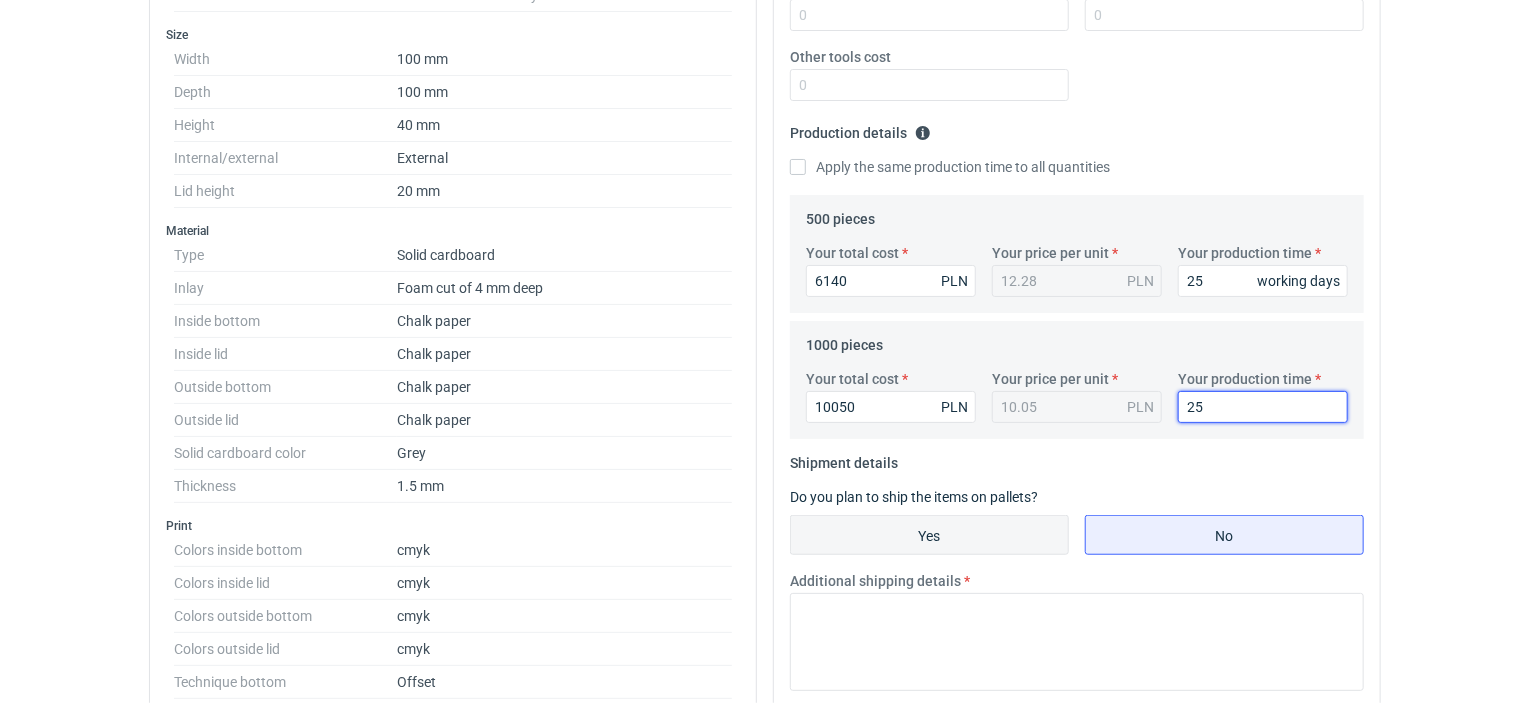 type on "25" 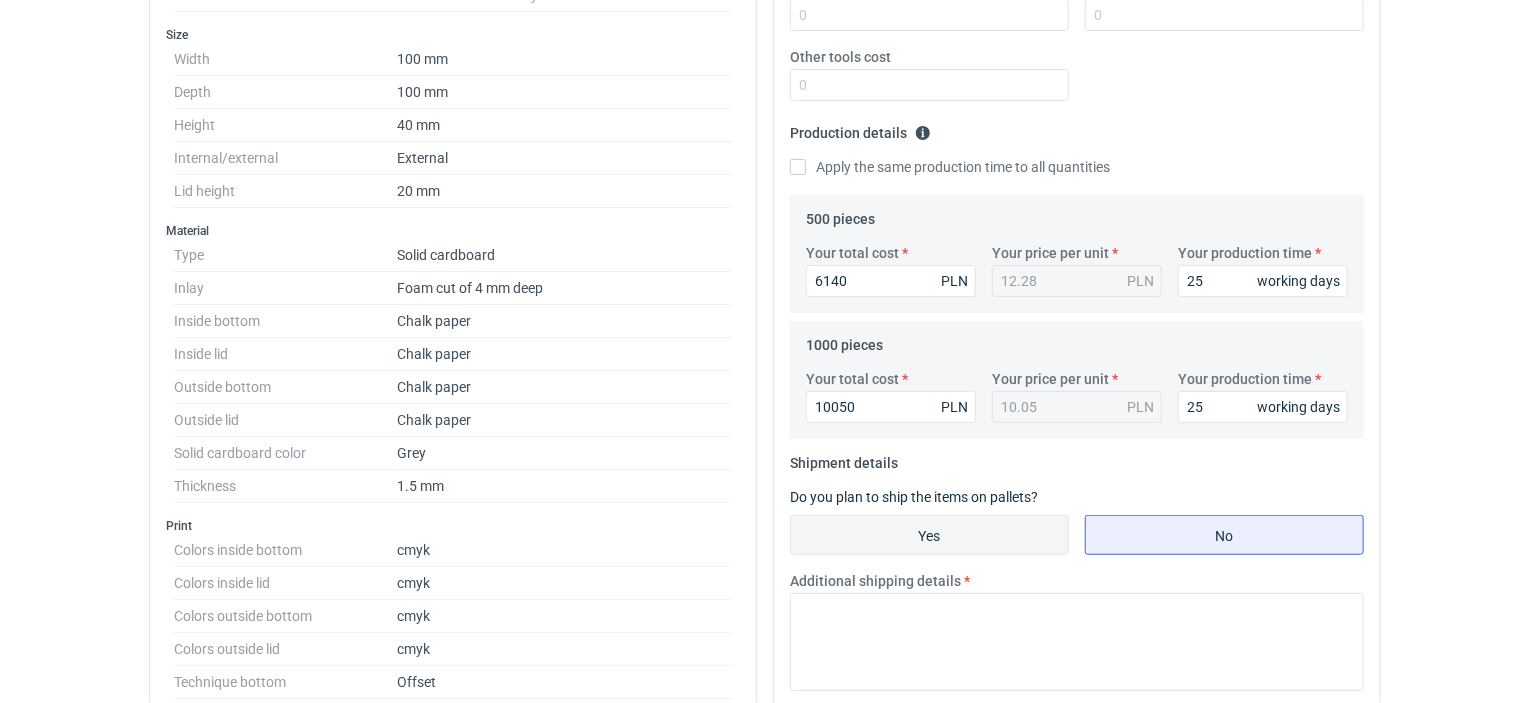 click on "Yes" at bounding box center (929, 535) 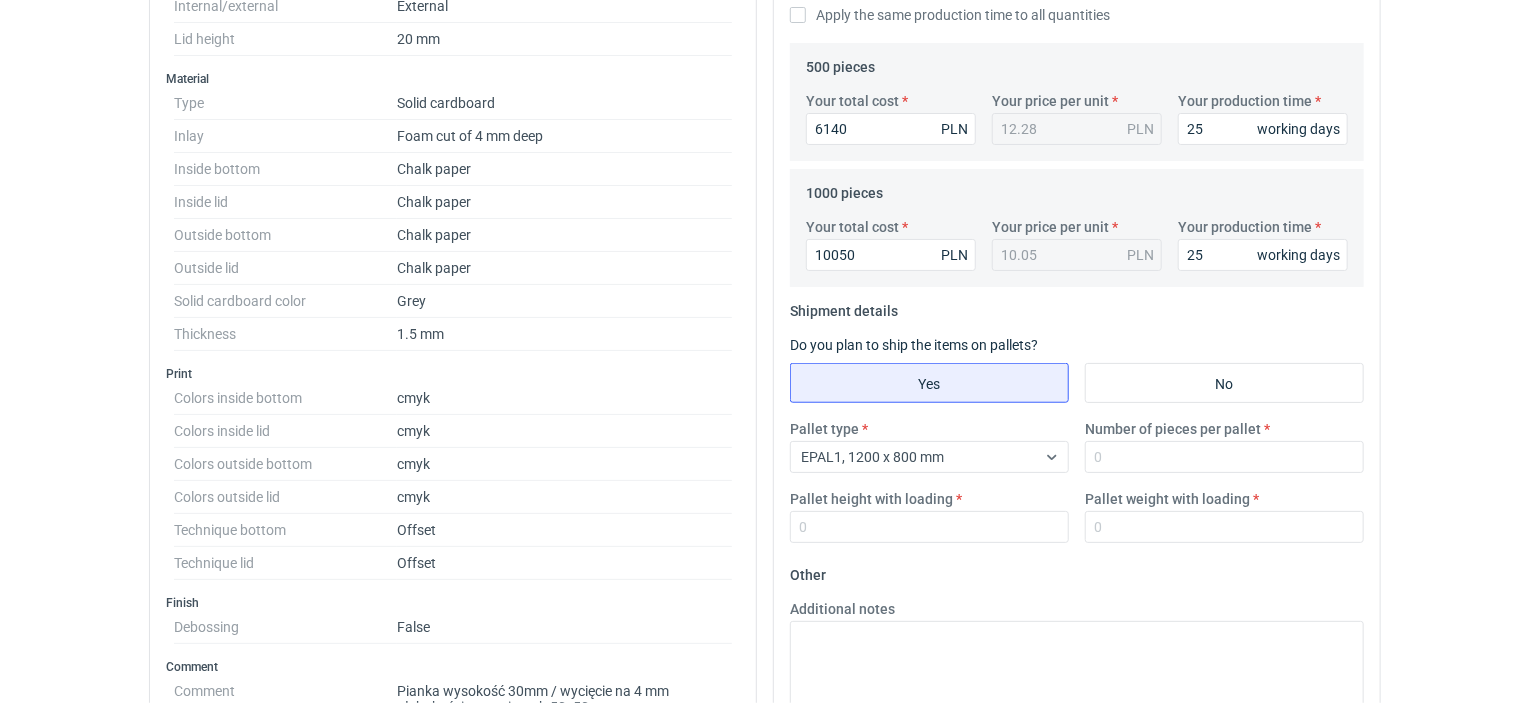 scroll, scrollTop: 800, scrollLeft: 0, axis: vertical 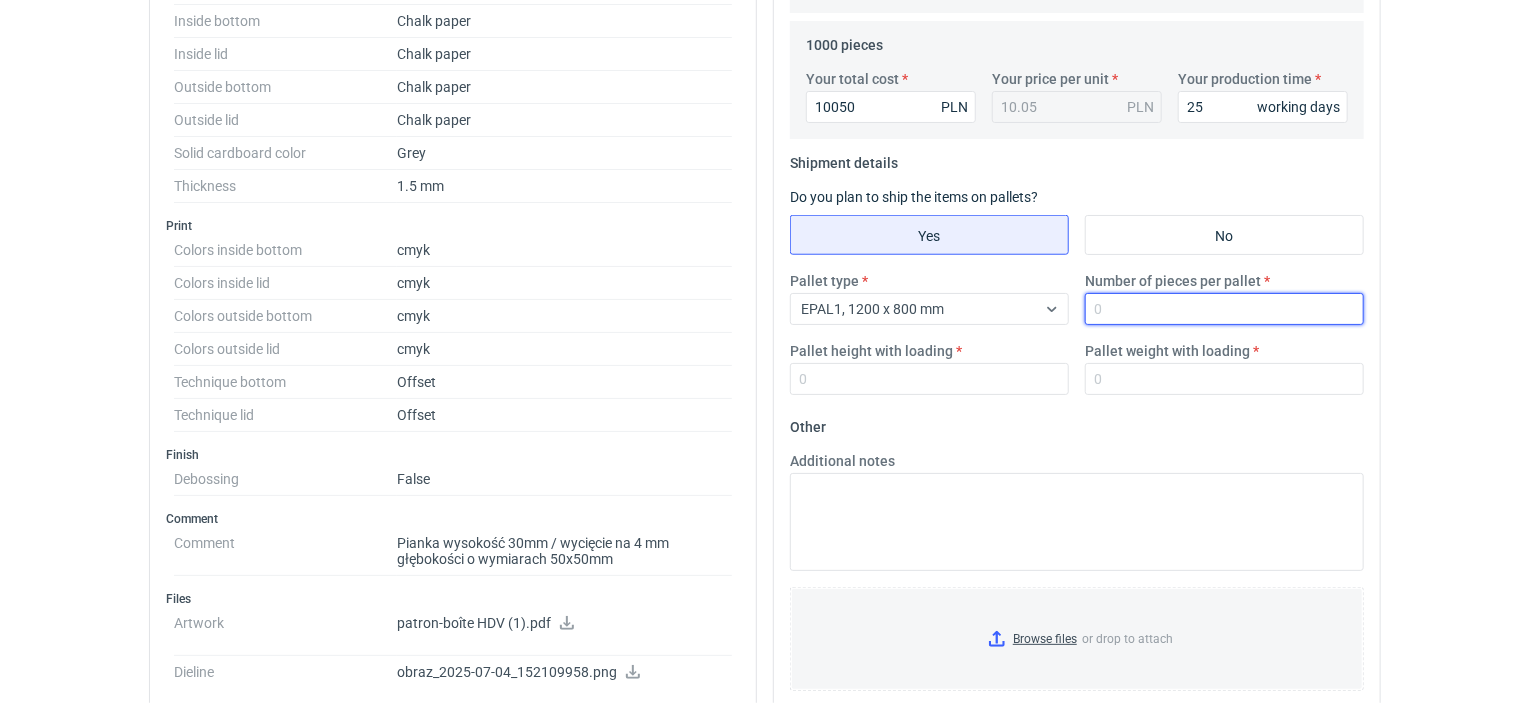 click on "Number of pieces per pallet" at bounding box center (1224, 309) 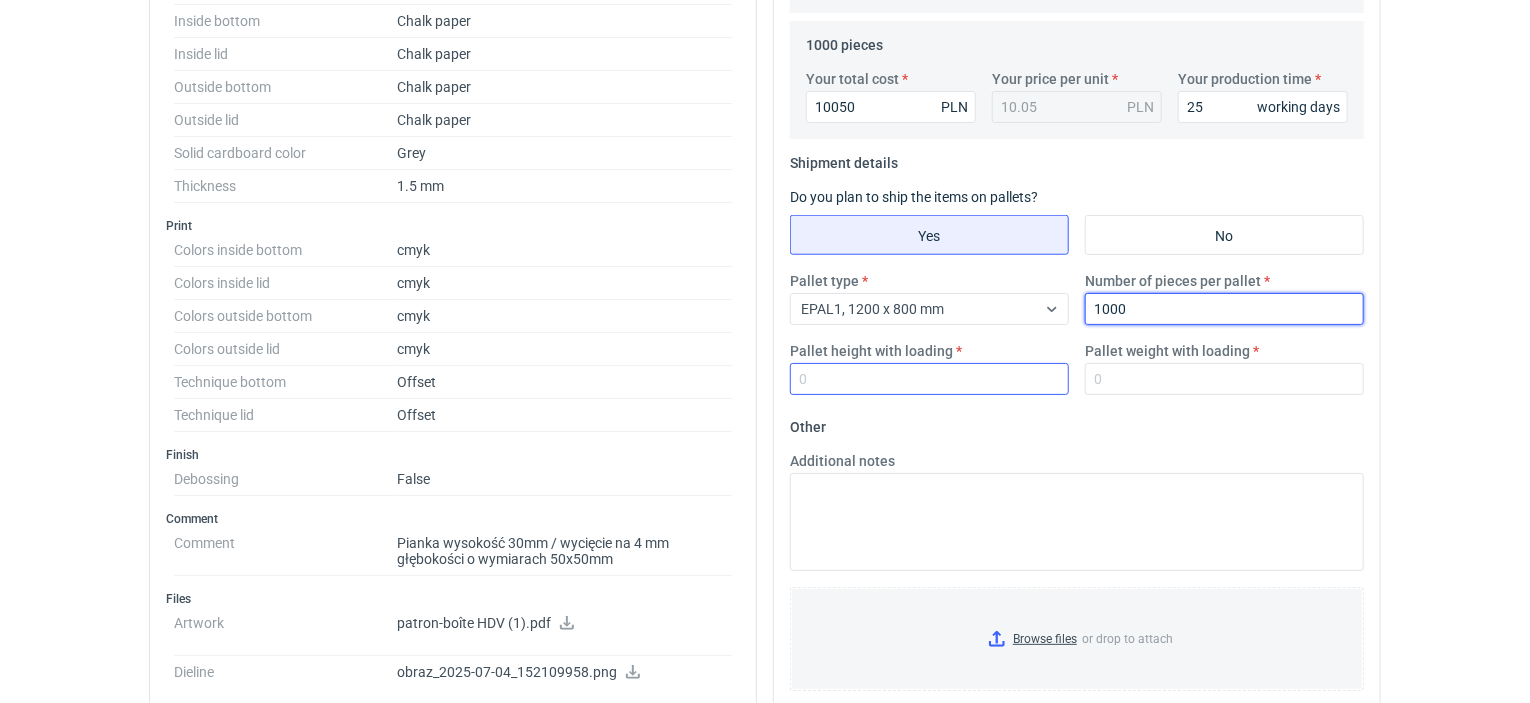 type on "1000" 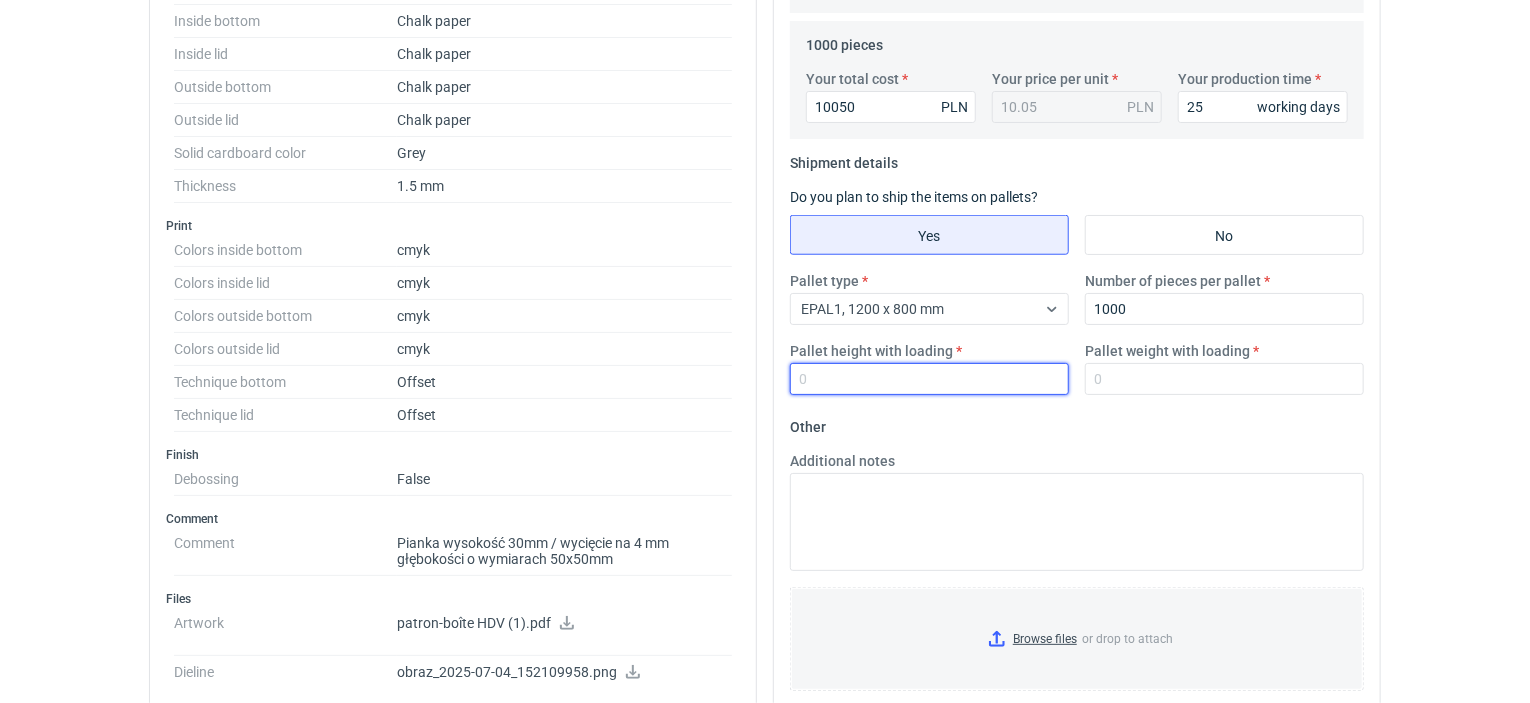 click on "Pallet height with loading" at bounding box center (929, 379) 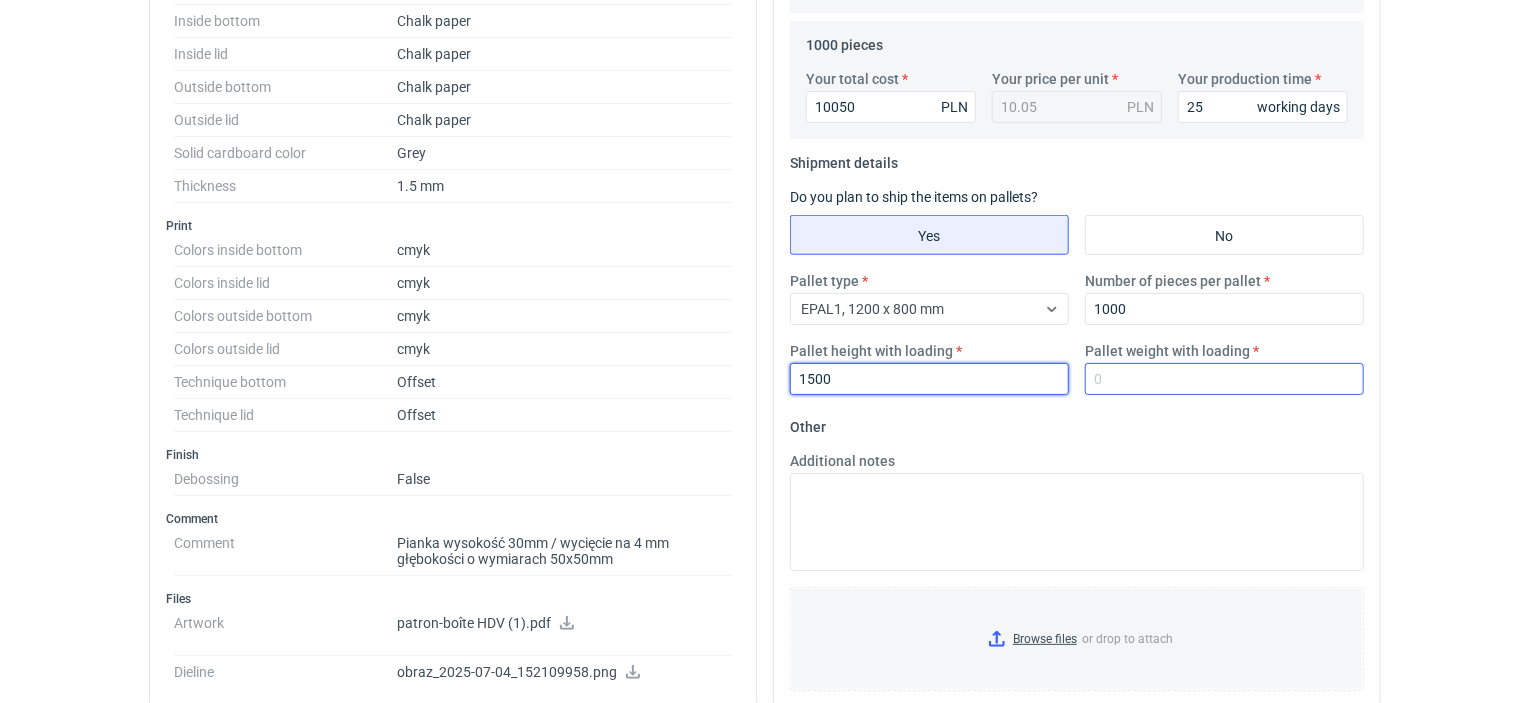 type on "1500" 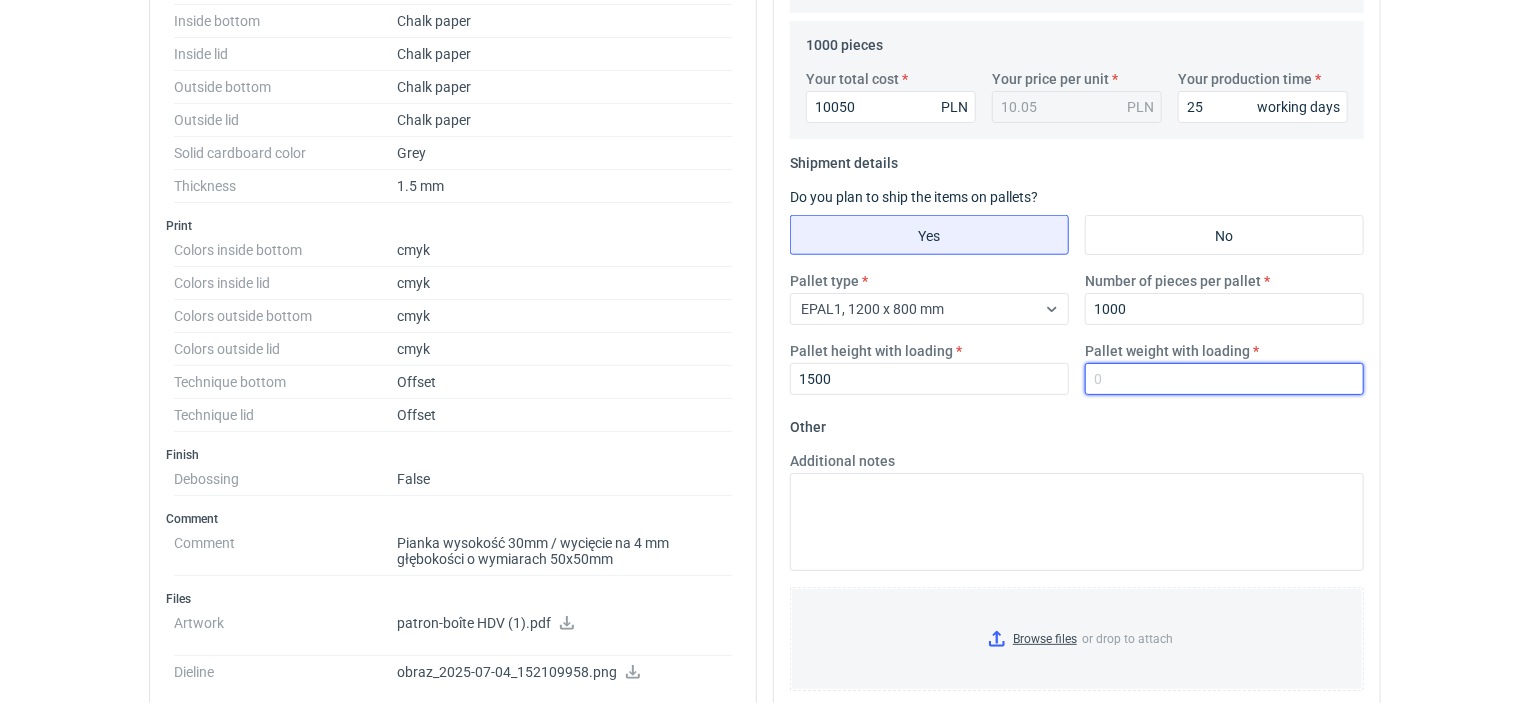 click on "Pallet weight with loading" at bounding box center [1224, 379] 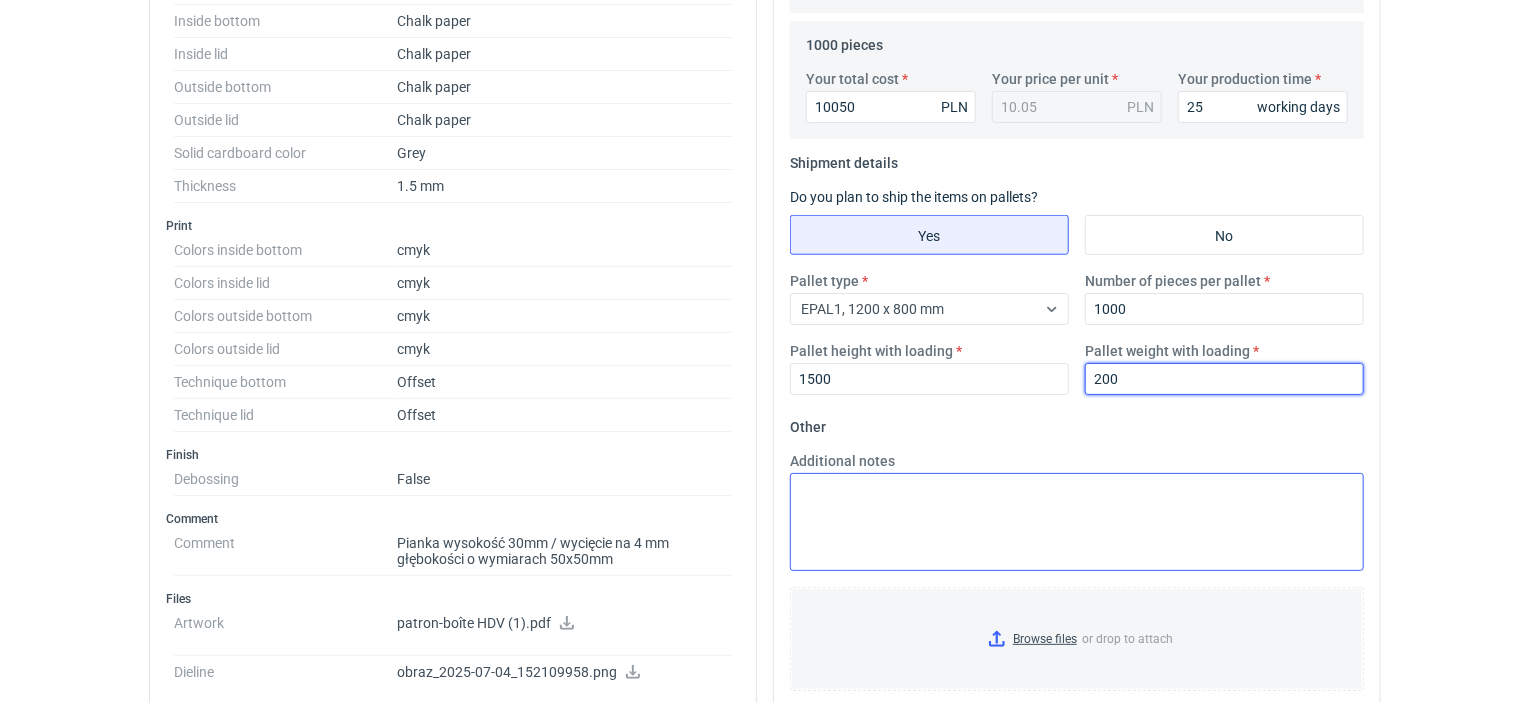 type on "200" 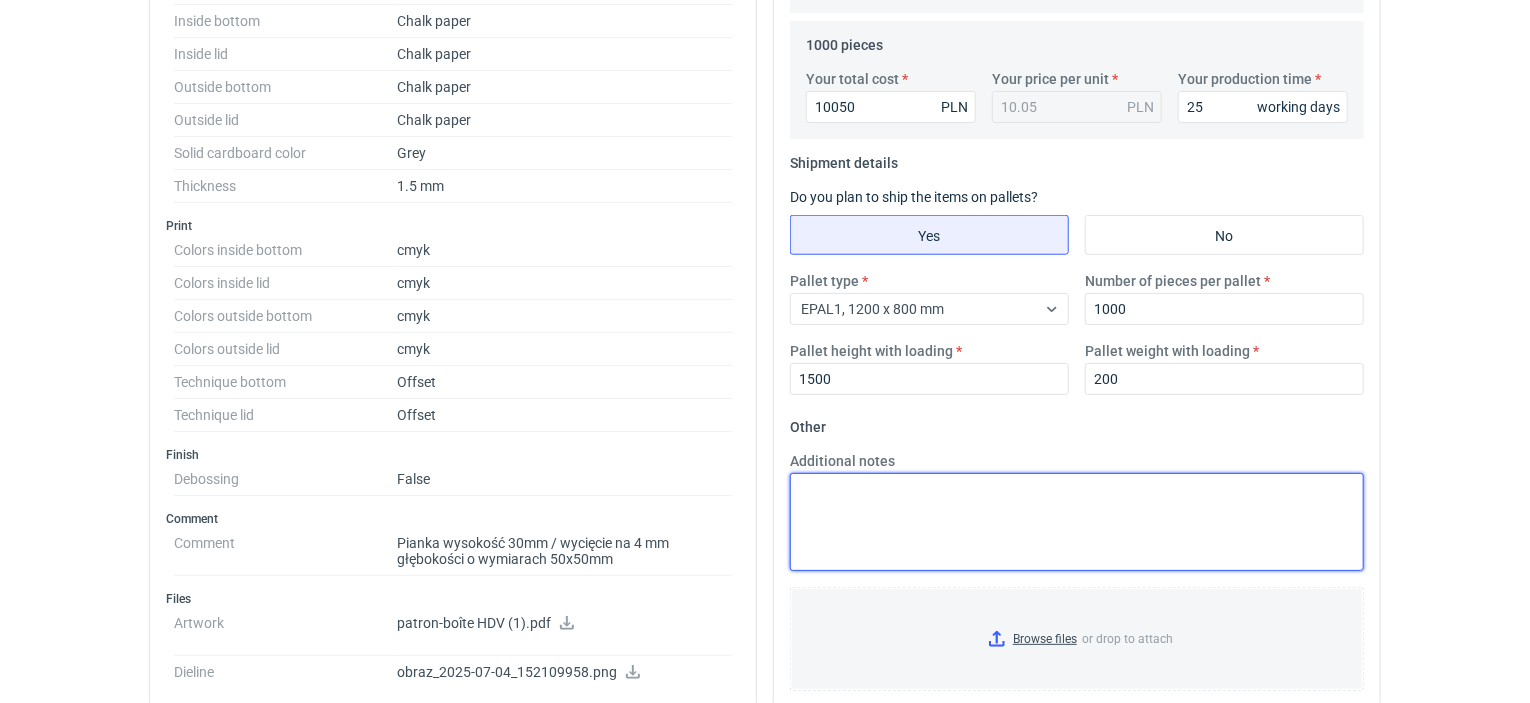 click on "Additional notes" at bounding box center [1077, 522] 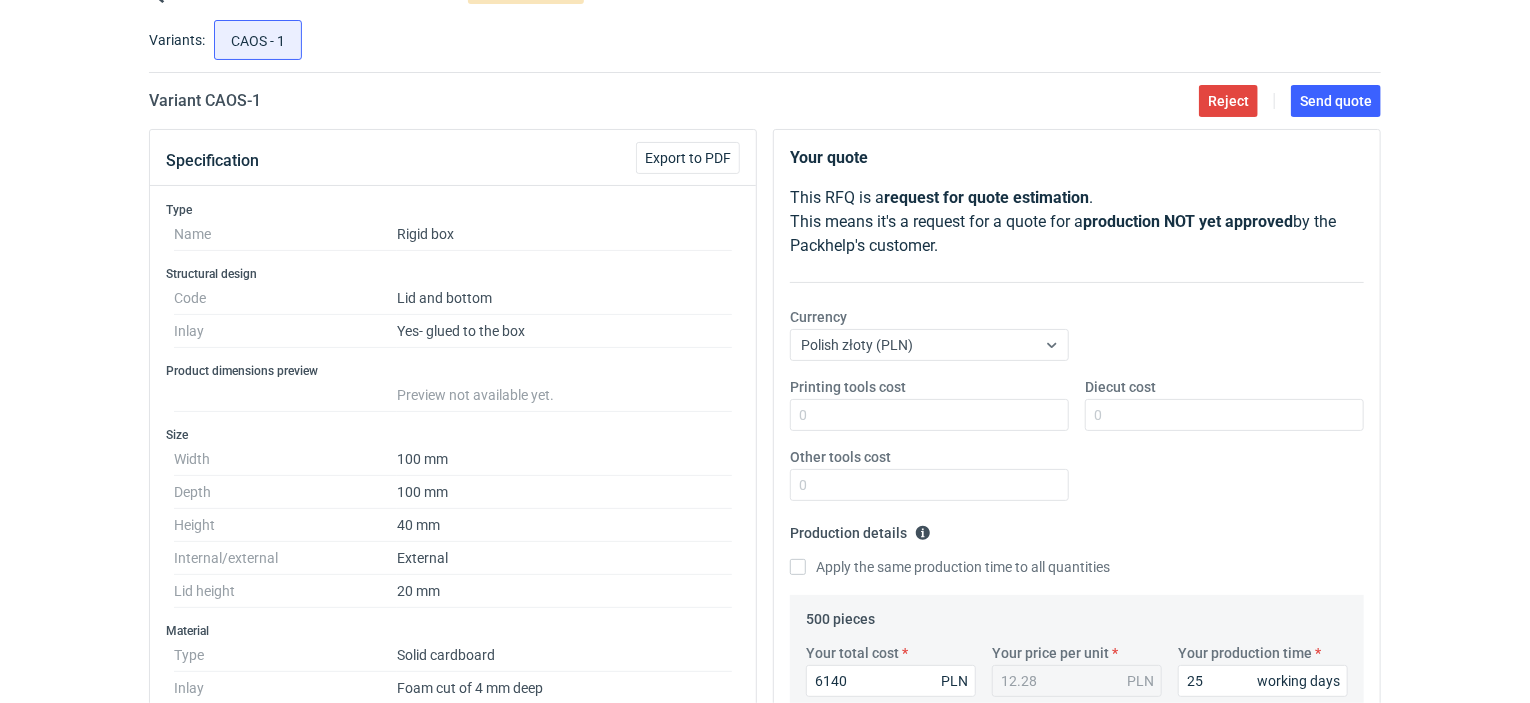 scroll, scrollTop: 0, scrollLeft: 0, axis: both 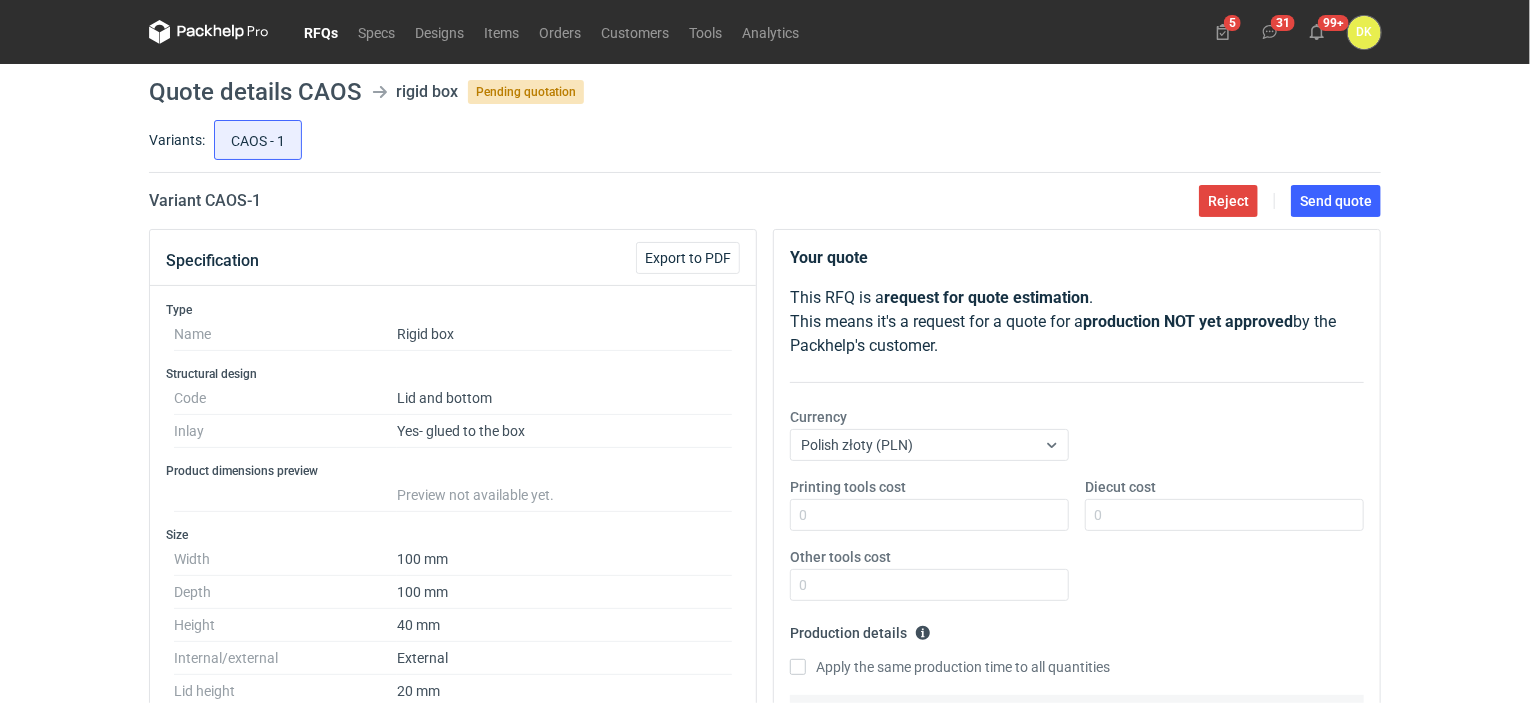 click on "RFQs Specs Designs Items Orders Customers Tools Analytics 5 31 99+ DK [PERSON_NAME] [EMAIL_ADDRESS][DOMAIN_NAME] Company profile Personal settings Help Center Sign out Quote details   CAOS rigid box Pending quotation Variants: CAOS - 1 Variant   CAOS  -  1 Reject Send quote Specification Export to PDF Type Name Rigid box  Structural design Code Lid and bottom  Inlay Yes- glued to the box  Product dimensions preview   Preview not available yet. Size Width 100 mm Depth 100 mm Height 40 mm Internal/external External  Lid height 20 mm Material Type Solid cardboard  Inlay Foam cut of 4 mm deep  Inside bottom Chalk paper  Inside lid Chalk paper  Outside bottom Chalk paper  Outside lid Chalk paper  Solid cardboard color Grey  Thickness 1.5 mm Print Colors inside bottom cmyk  Colors inside lid cmyk  Colors outside bottom cmyk  Colors outside lid cmyk  Technique bottom Offset  Technique lid Offset  Finish Debossing False  Comment Comment Pianka wysokość 30mm / wycięcie na 4 mm głębokości o wymiarach 50x50mm  Files Artwork" at bounding box center (765, 351) 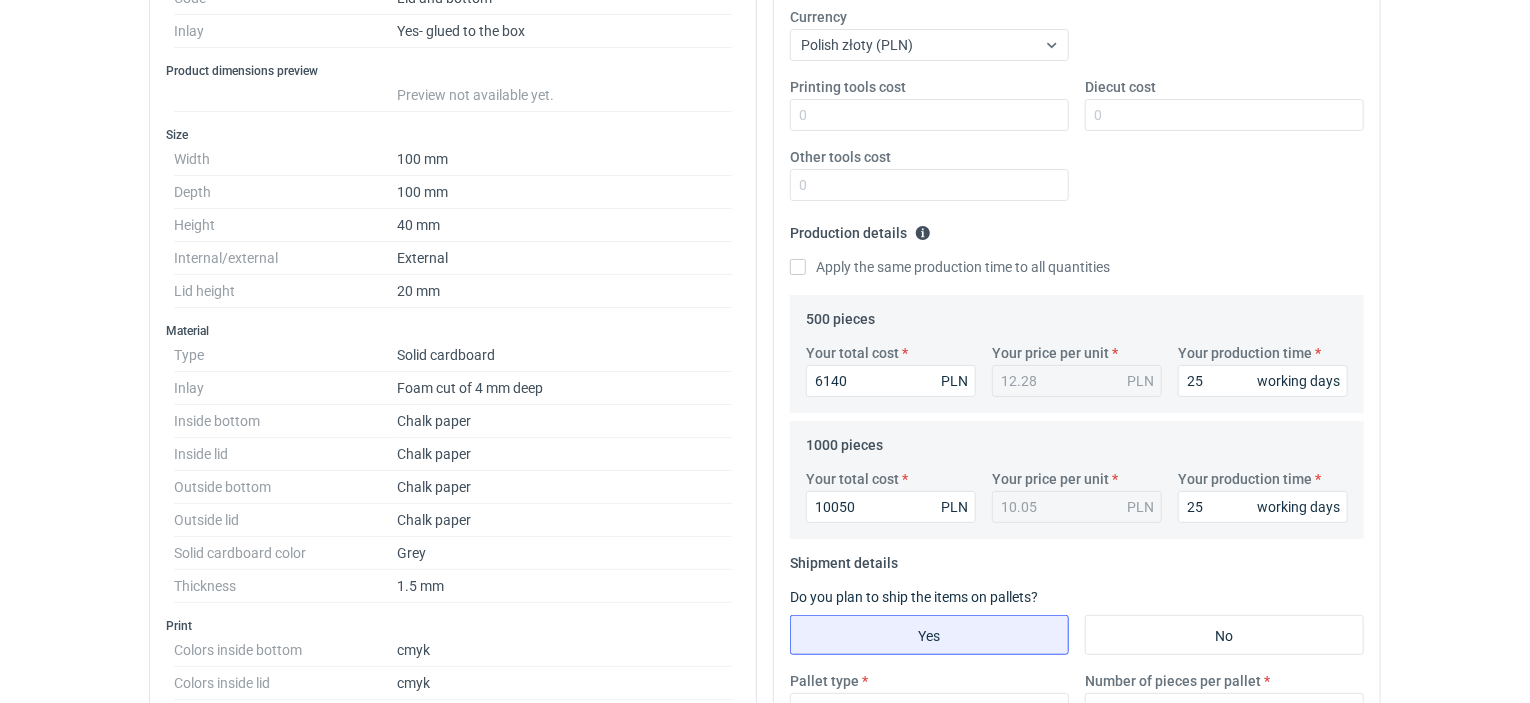 scroll, scrollTop: 900, scrollLeft: 0, axis: vertical 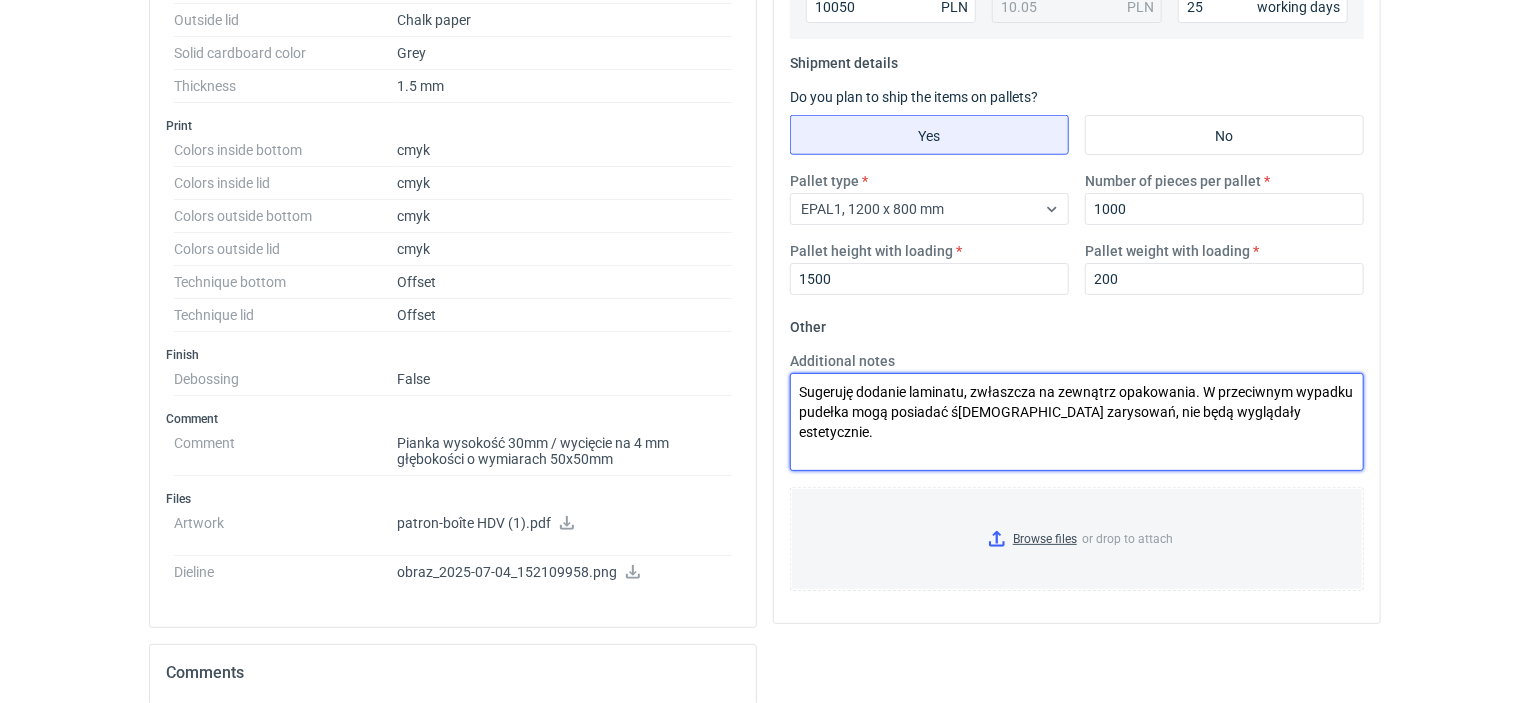 drag, startPoint x: 1262, startPoint y: 411, endPoint x: 1054, endPoint y: 410, distance: 208.00241 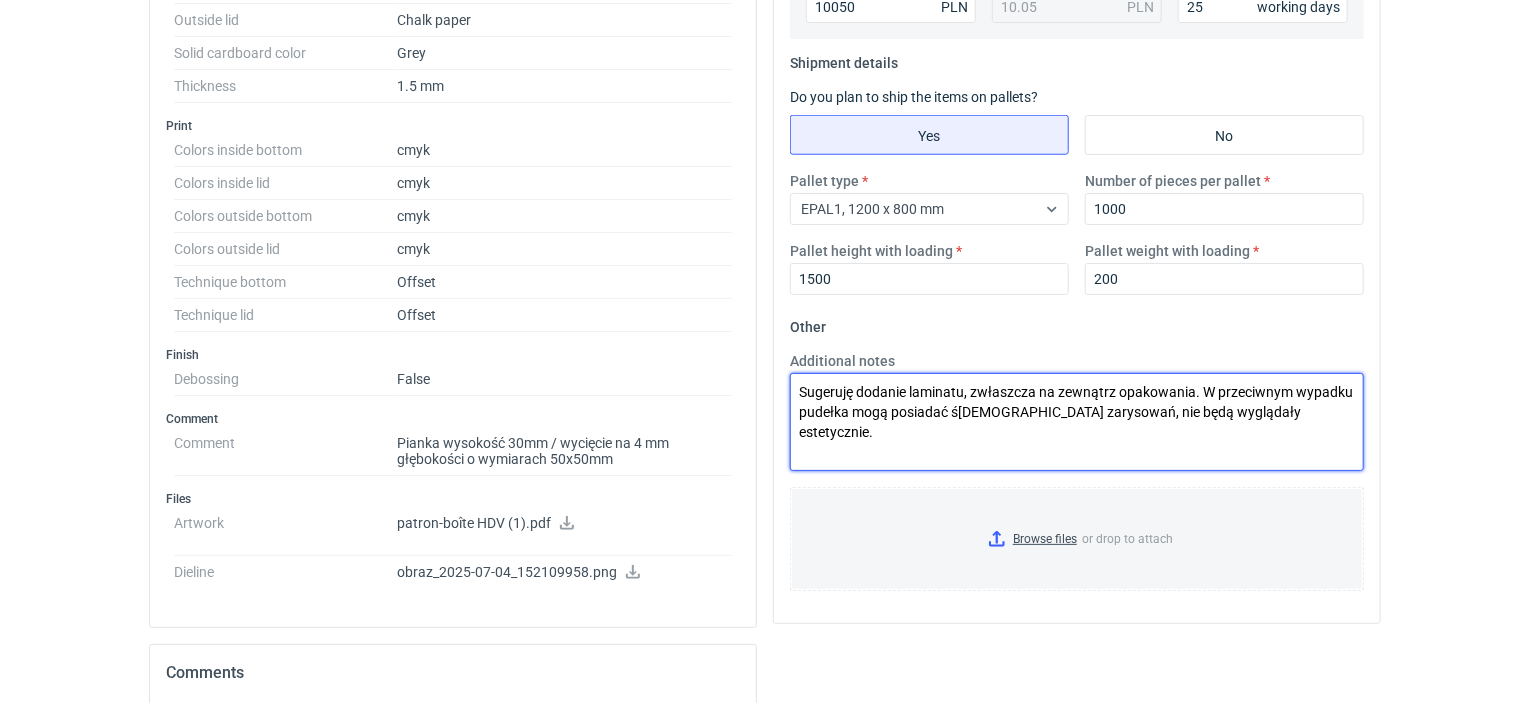 click on "Sugeruję dodanie laminatu, zwłaszcza na zewnątrz opakowania. W przeciwnym wypadku pudełka mogą posiadać ś[DEMOGRAPHIC_DATA] zarysowań, nie będą wyglądały estetycznie." at bounding box center [1077, 422] 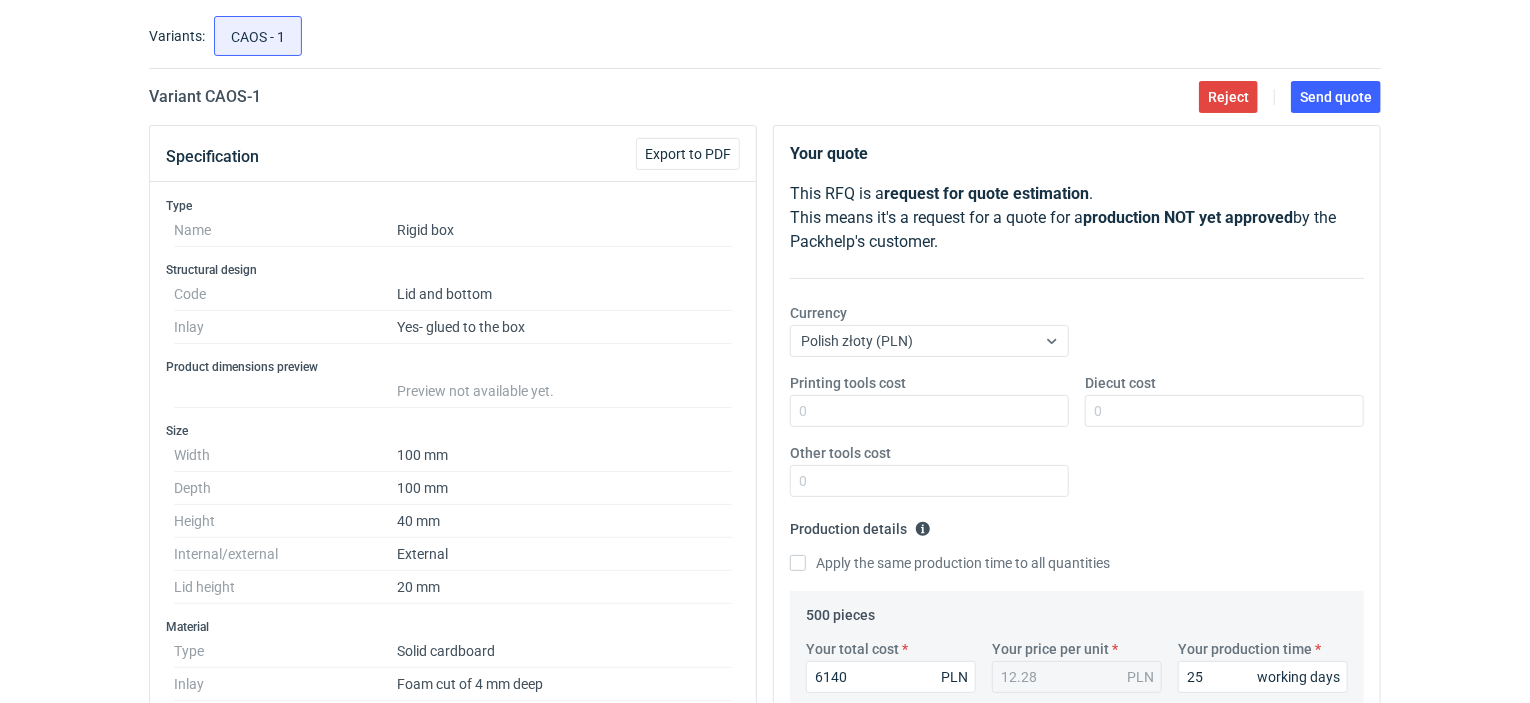 scroll, scrollTop: 0, scrollLeft: 0, axis: both 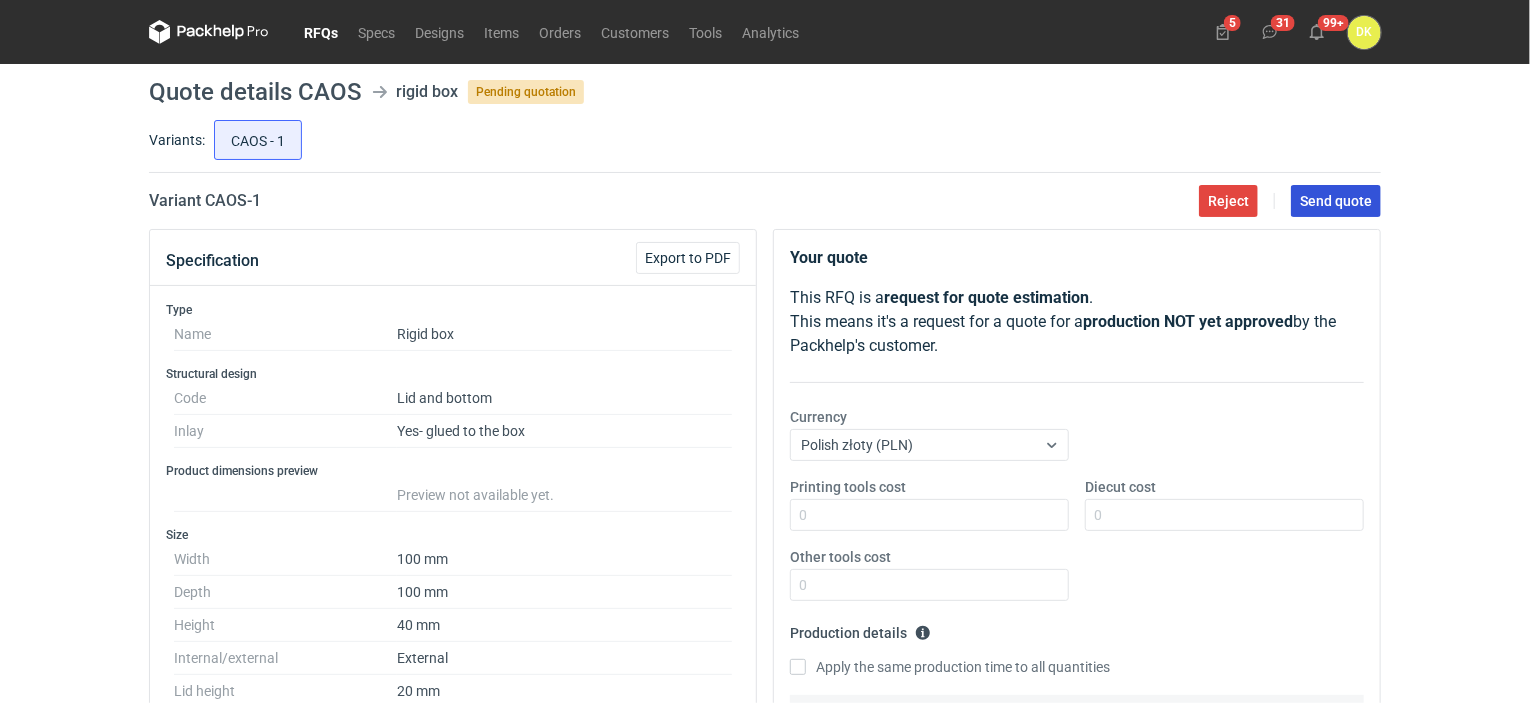 type on "Sugeruję dodanie laminatu, zwłaszcza na zewnątrz opakowania. W przeciwnym wypadku pudełka mogą posiadać ś[DEMOGRAPHIC_DATA] zarysowań." 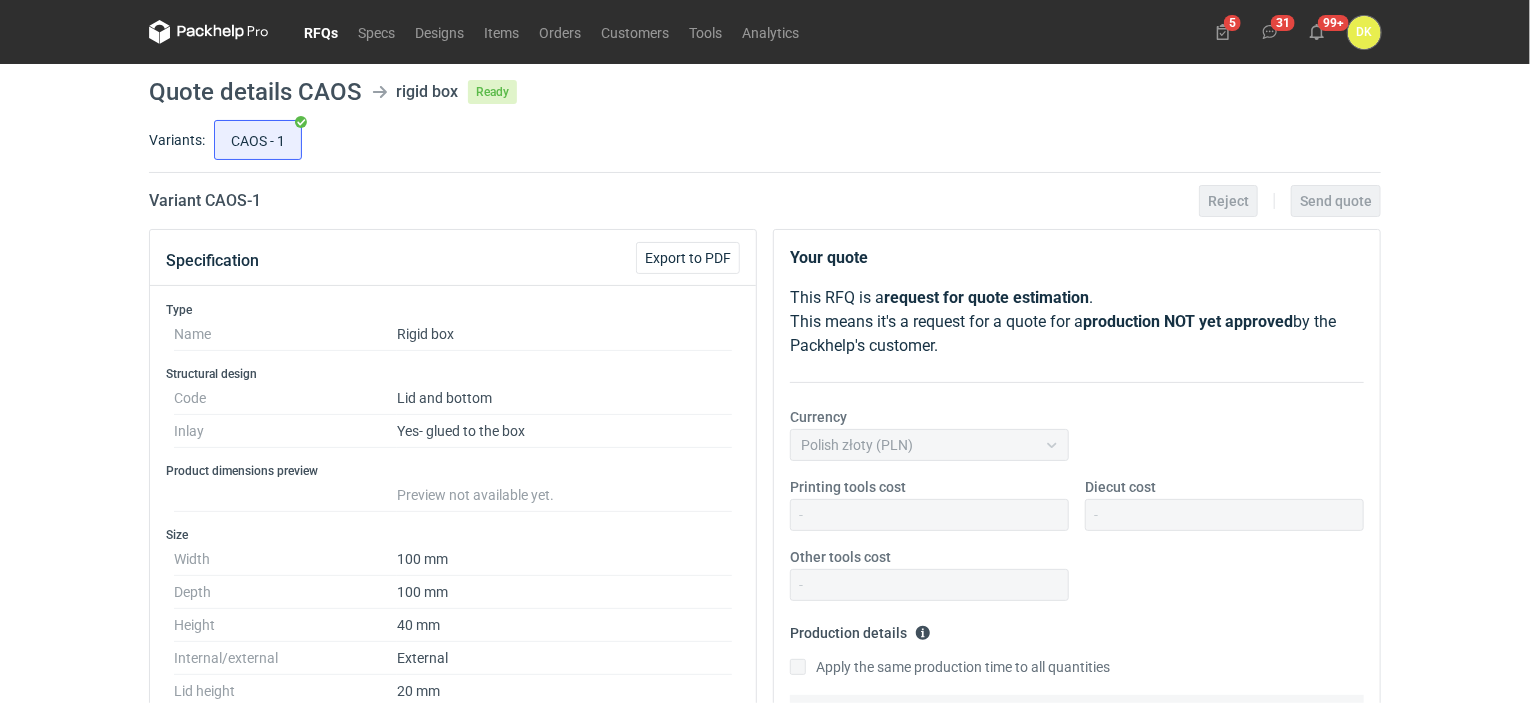 click on "RFQs" at bounding box center [321, 32] 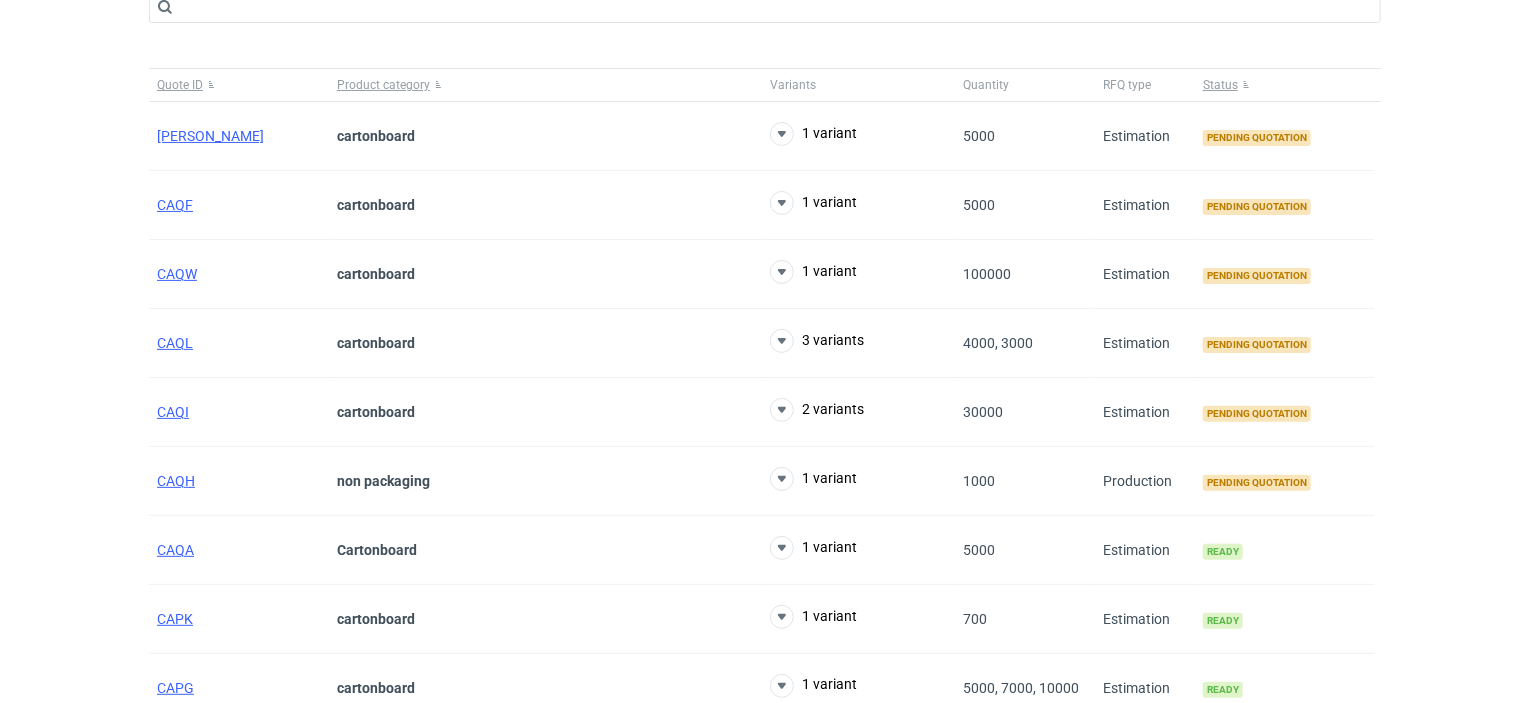 scroll, scrollTop: 271, scrollLeft: 0, axis: vertical 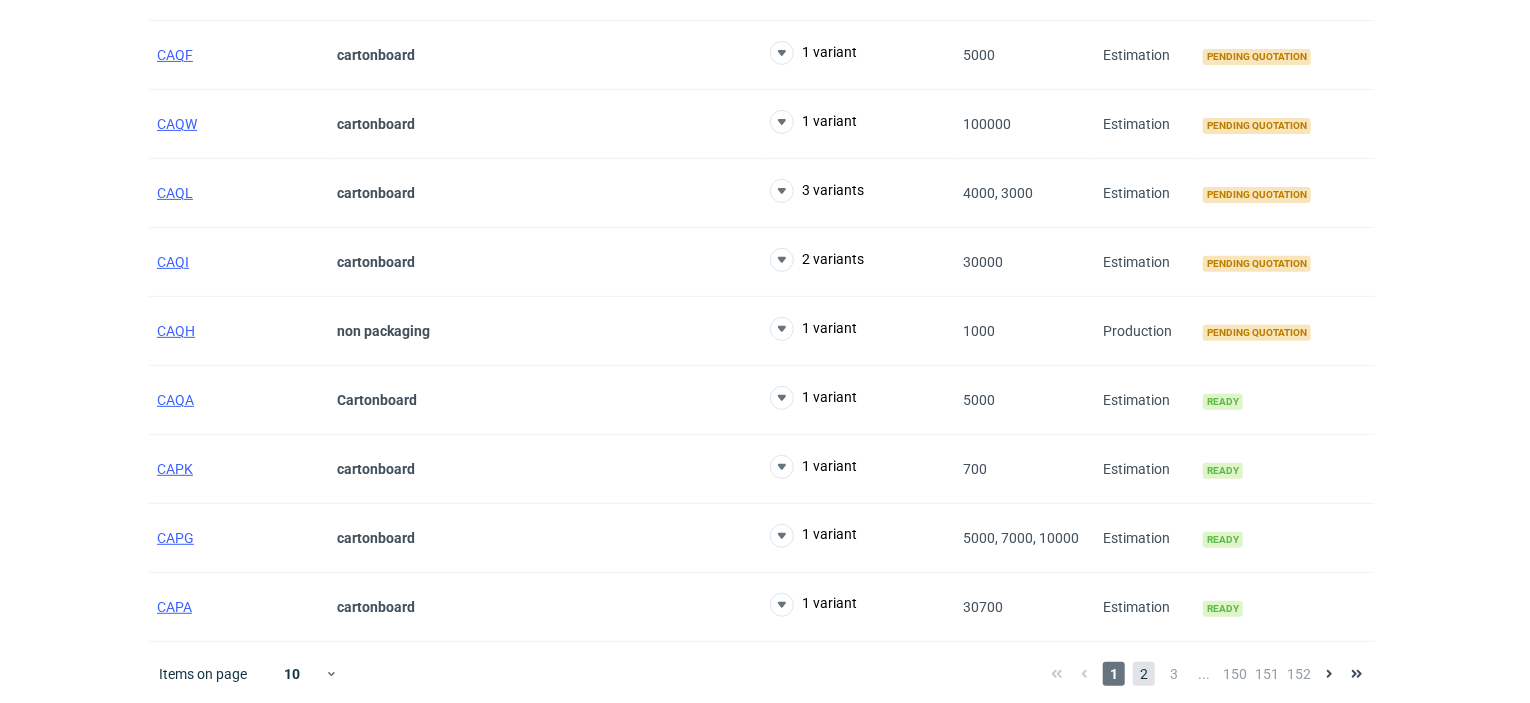 click on "2" at bounding box center [1144, 674] 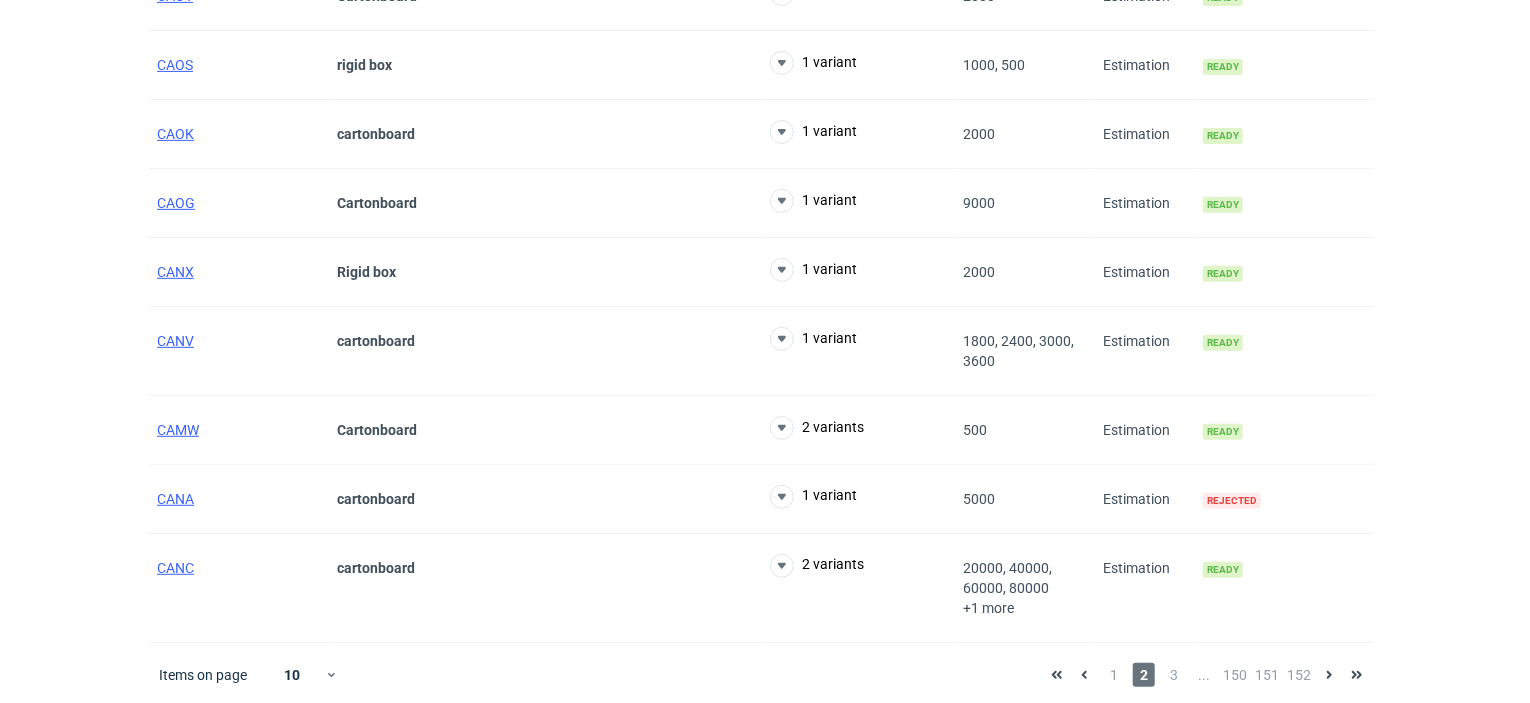 scroll, scrollTop: 331, scrollLeft: 0, axis: vertical 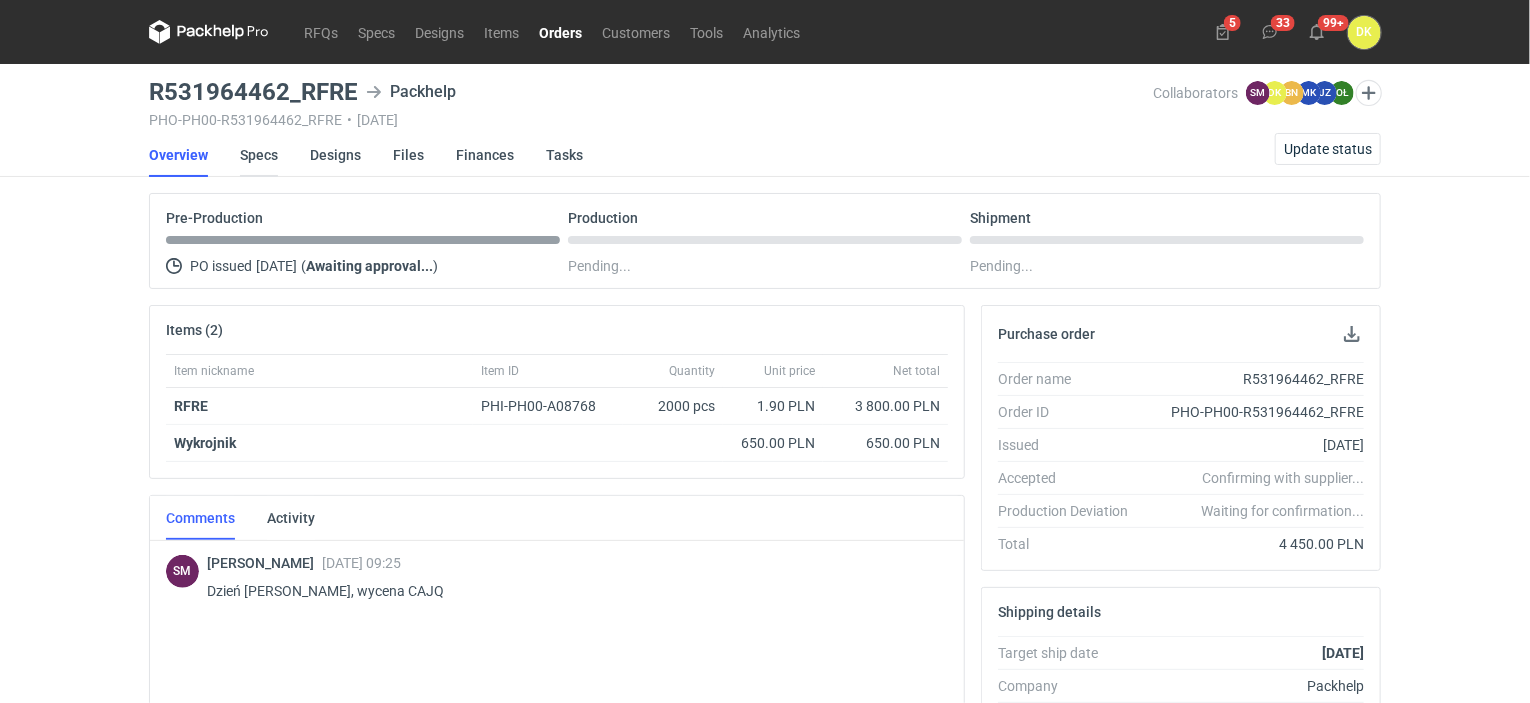click on "Specs" at bounding box center (259, 155) 